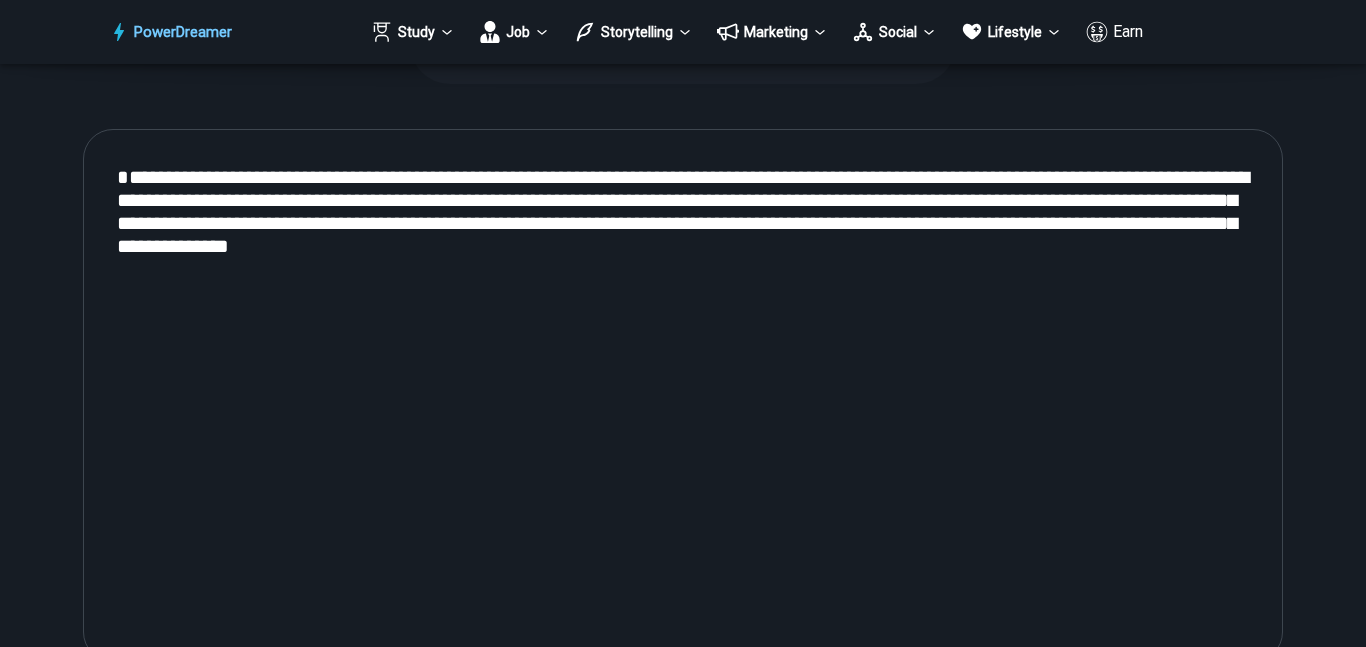 scroll, scrollTop: 849, scrollLeft: 0, axis: vertical 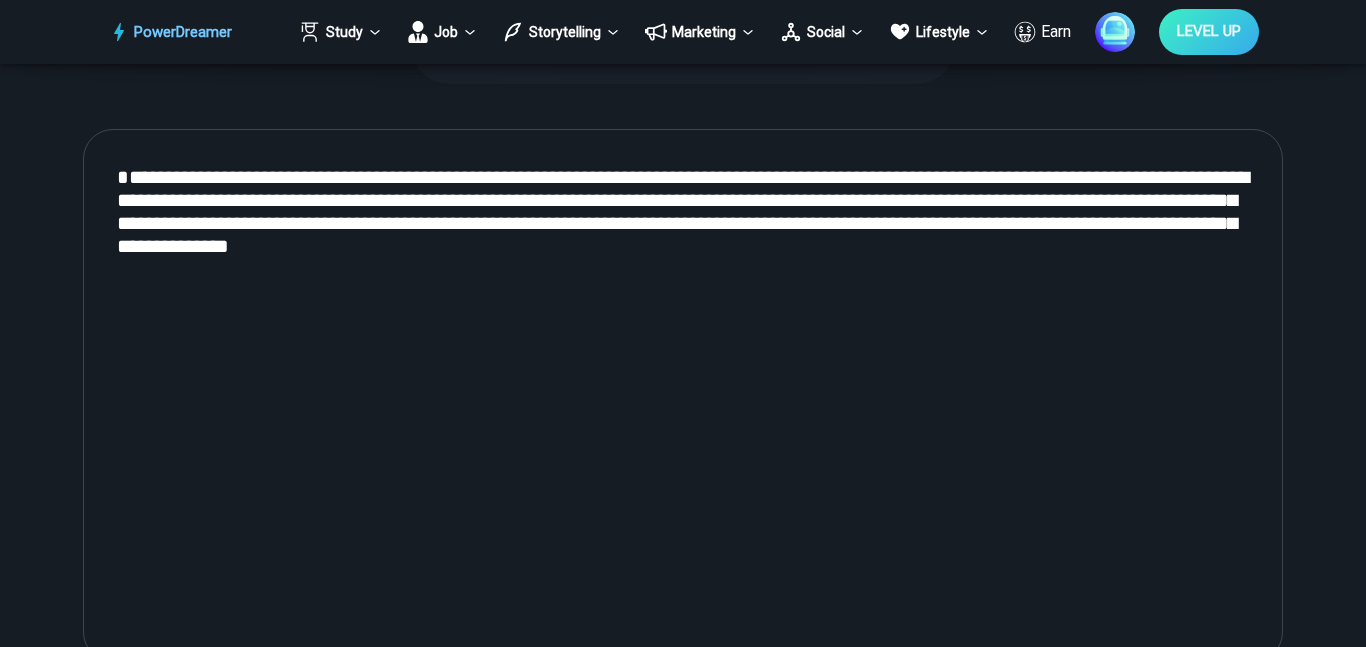 click on "**********" at bounding box center [683, 396] 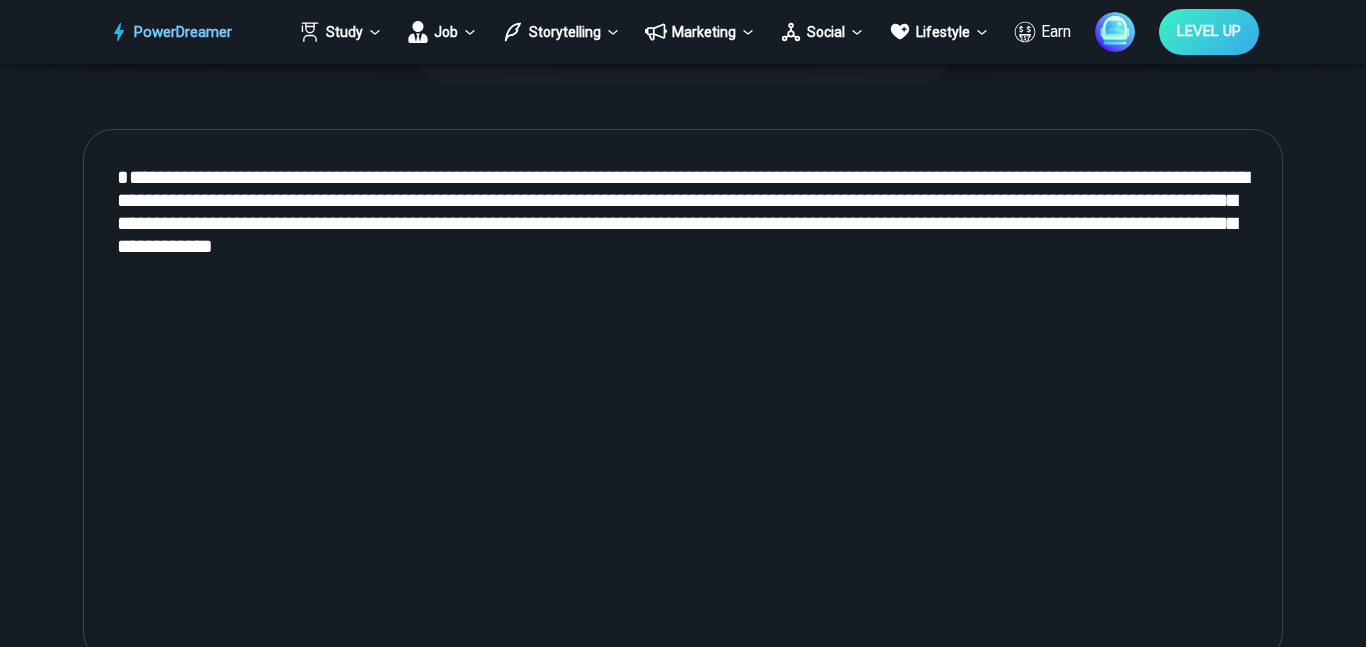 click on "**********" at bounding box center (683, 396) 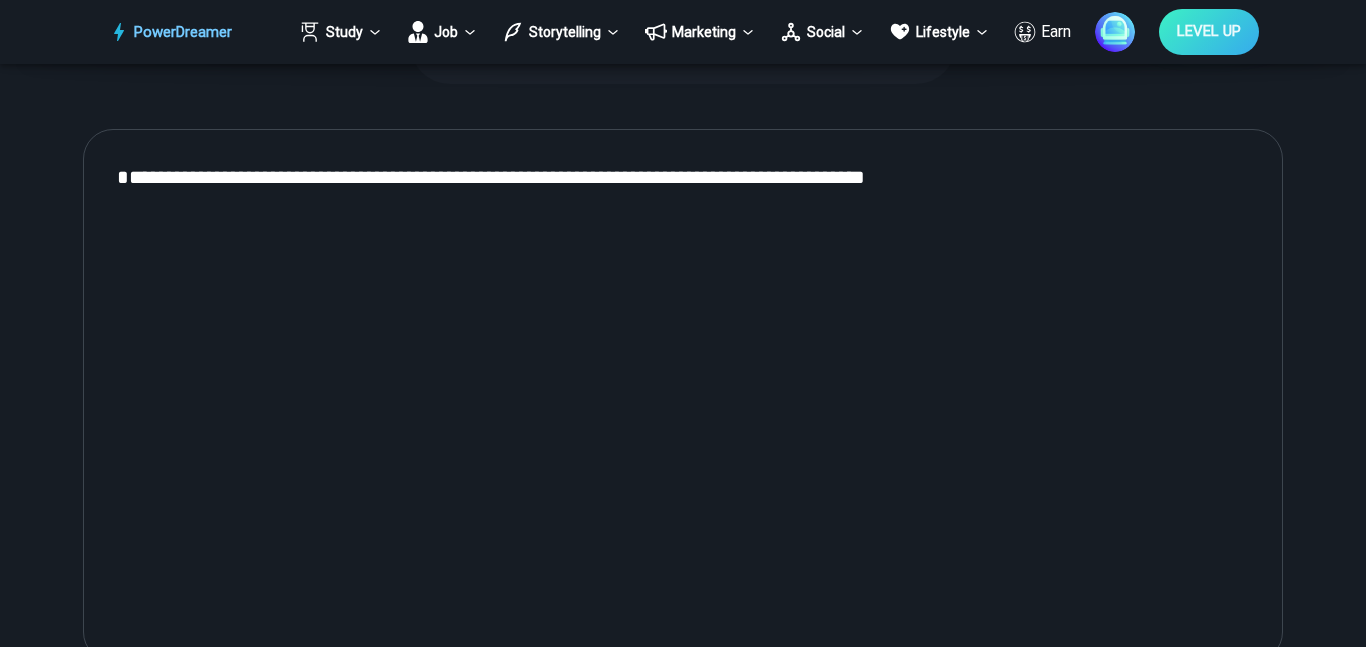 click on "**********" at bounding box center (683, 396) 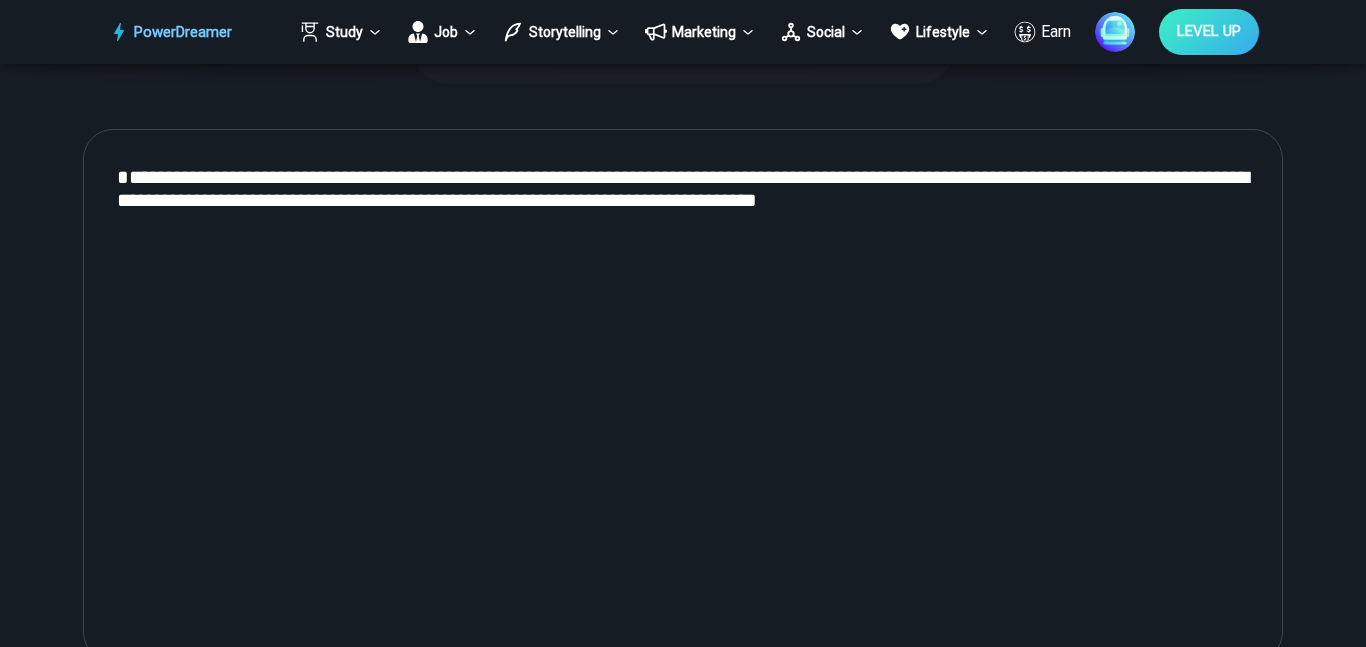 click on "**********" at bounding box center (683, 396) 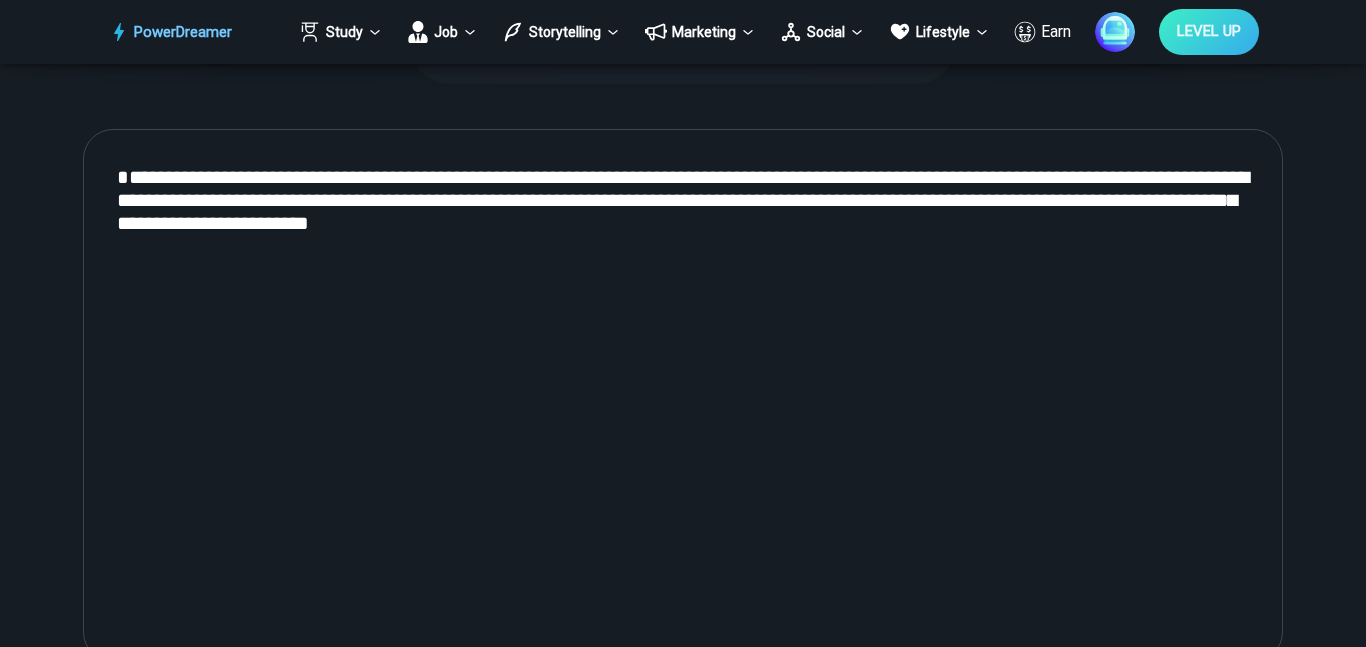 click on "**********" at bounding box center (683, 396) 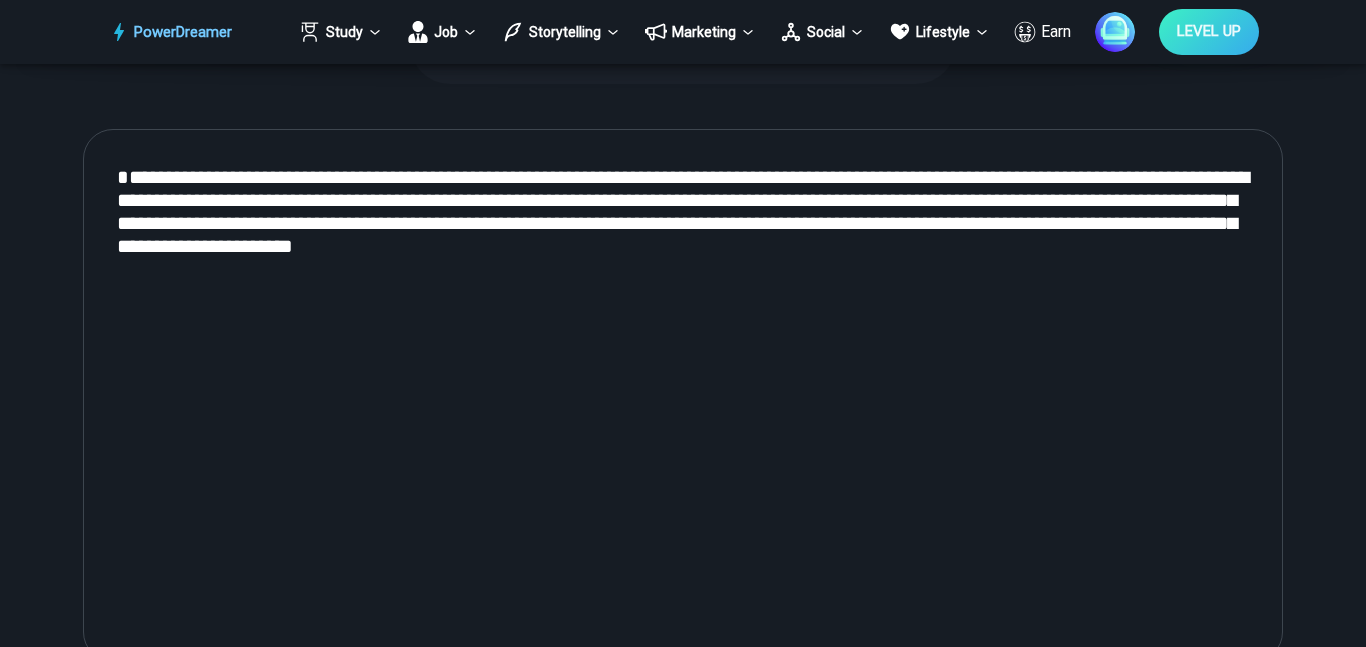 click on "**********" at bounding box center [683, 396] 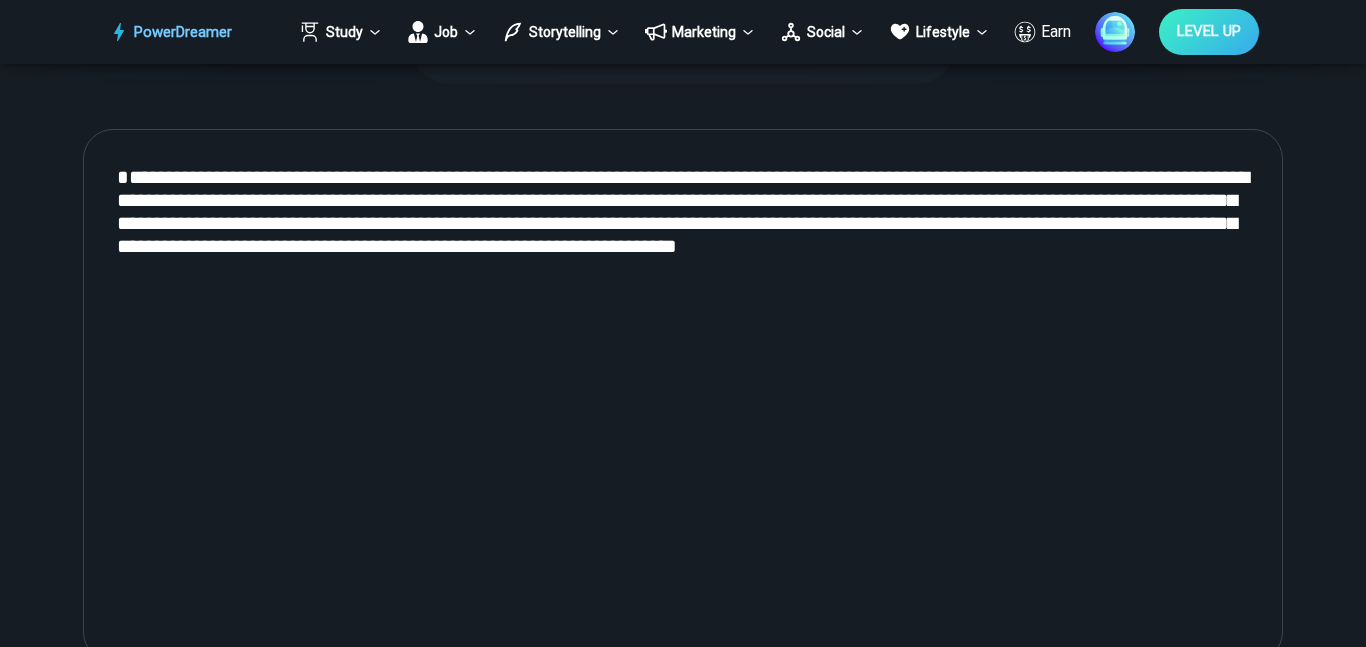 click on "**********" at bounding box center (683, 396) 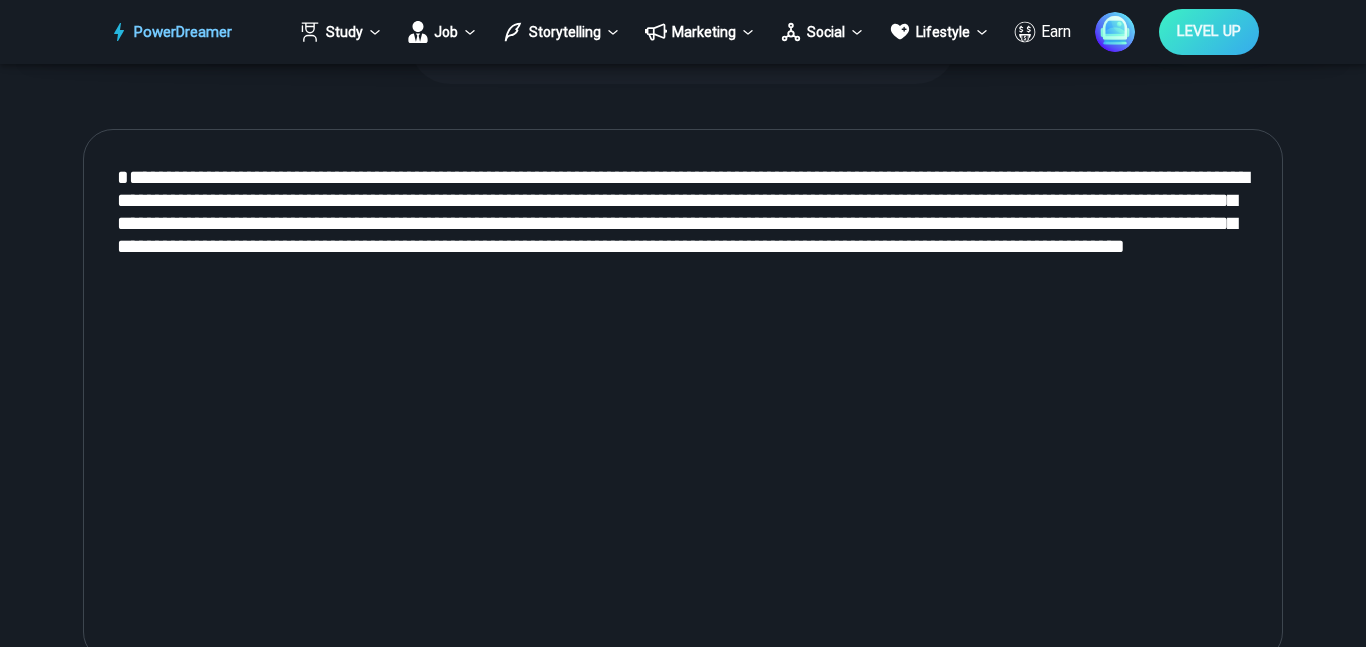 click on "**********" at bounding box center (683, 396) 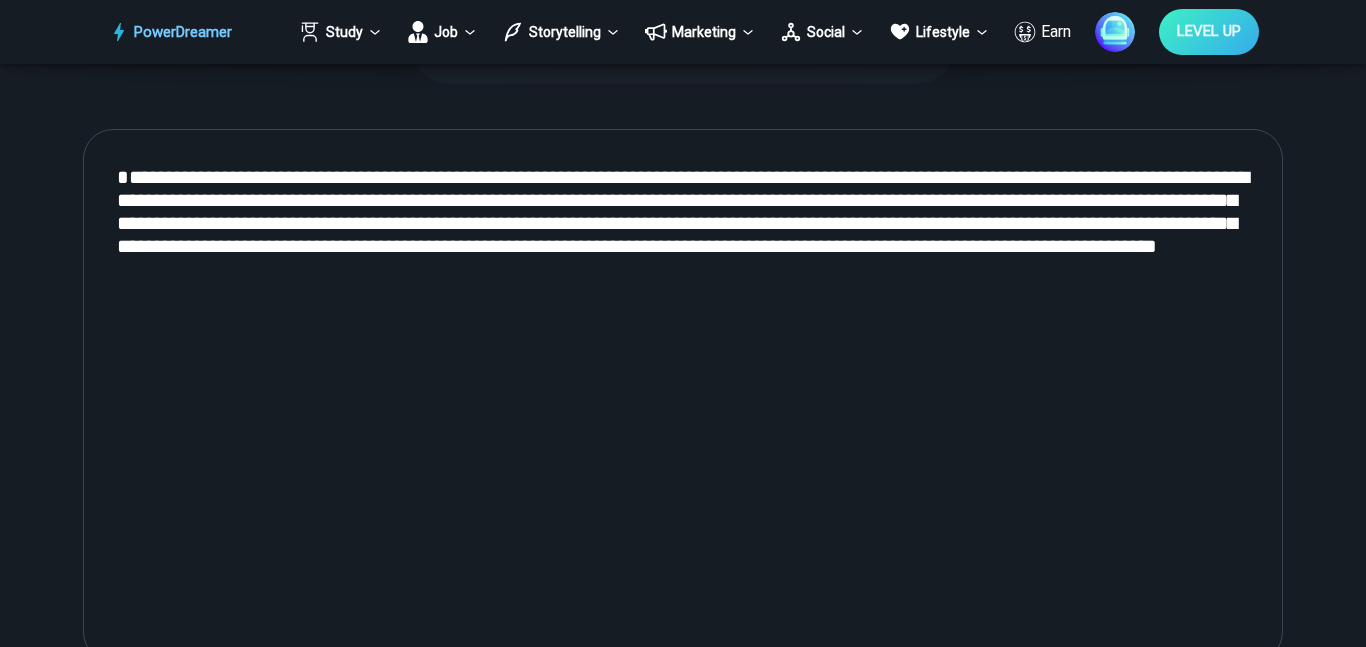 click on "**********" at bounding box center (683, 396) 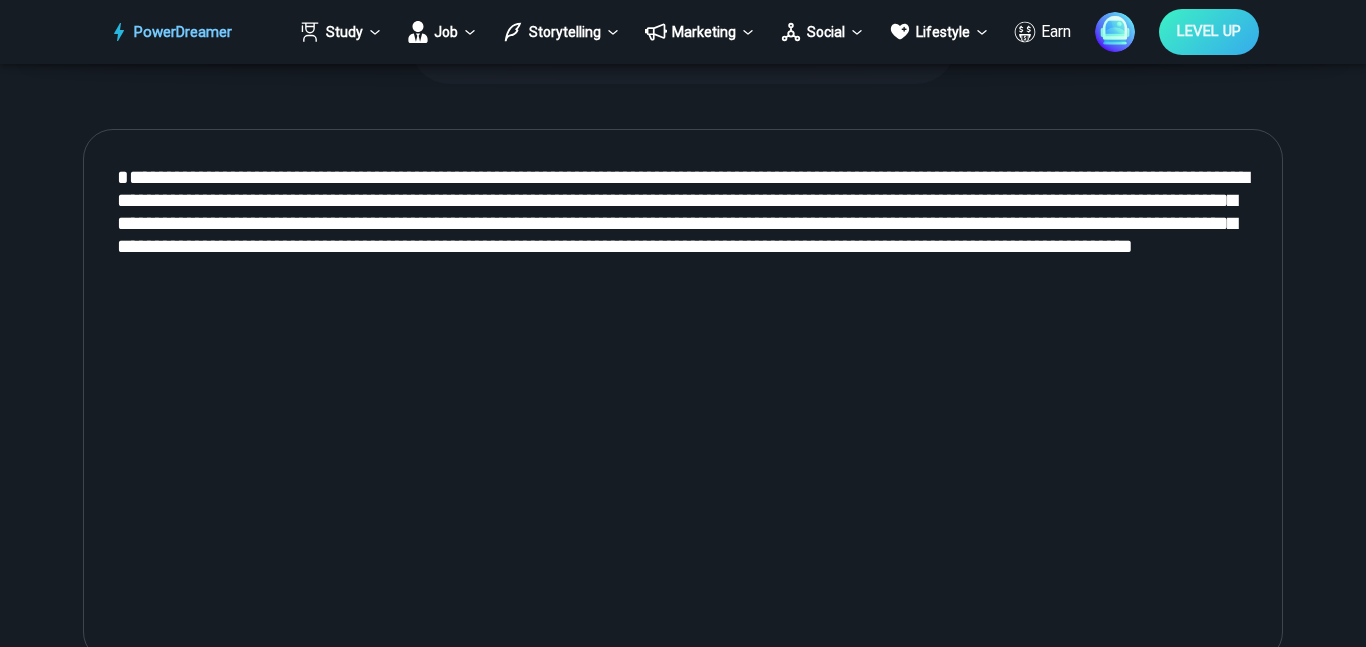 click on "**********" at bounding box center (683, 396) 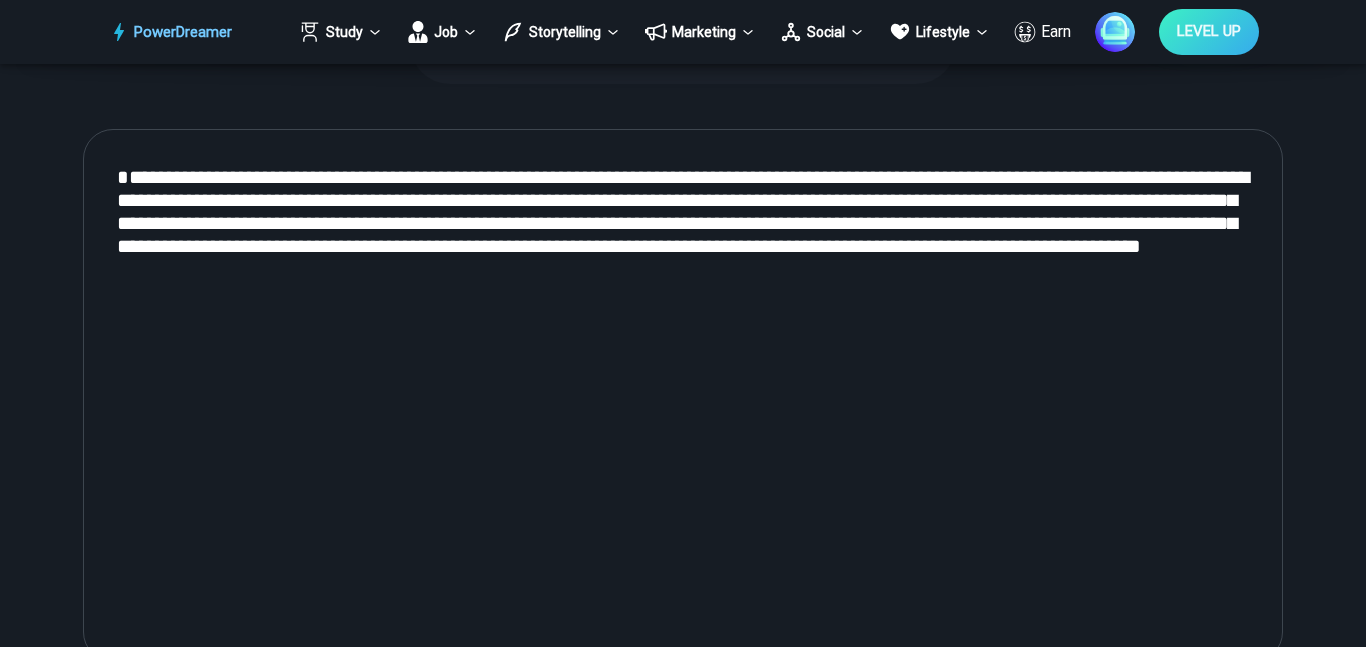 click on "**********" at bounding box center (683, 396) 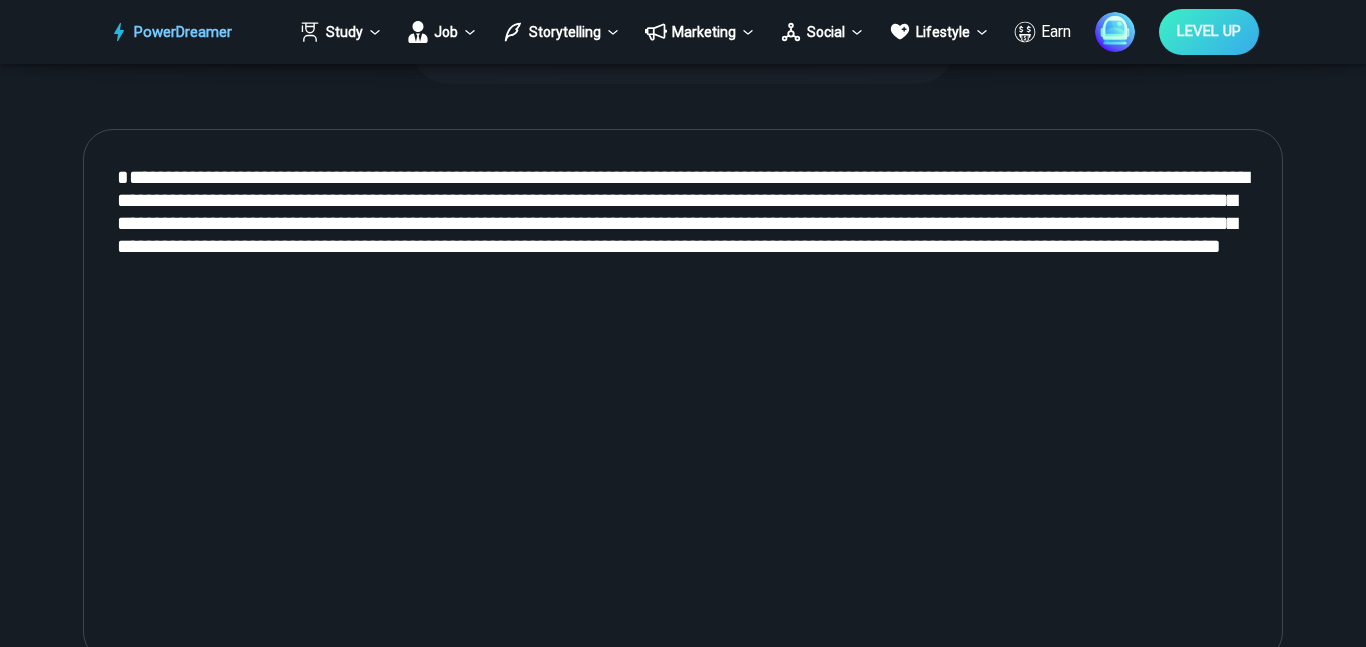 click on "**********" at bounding box center [683, 396] 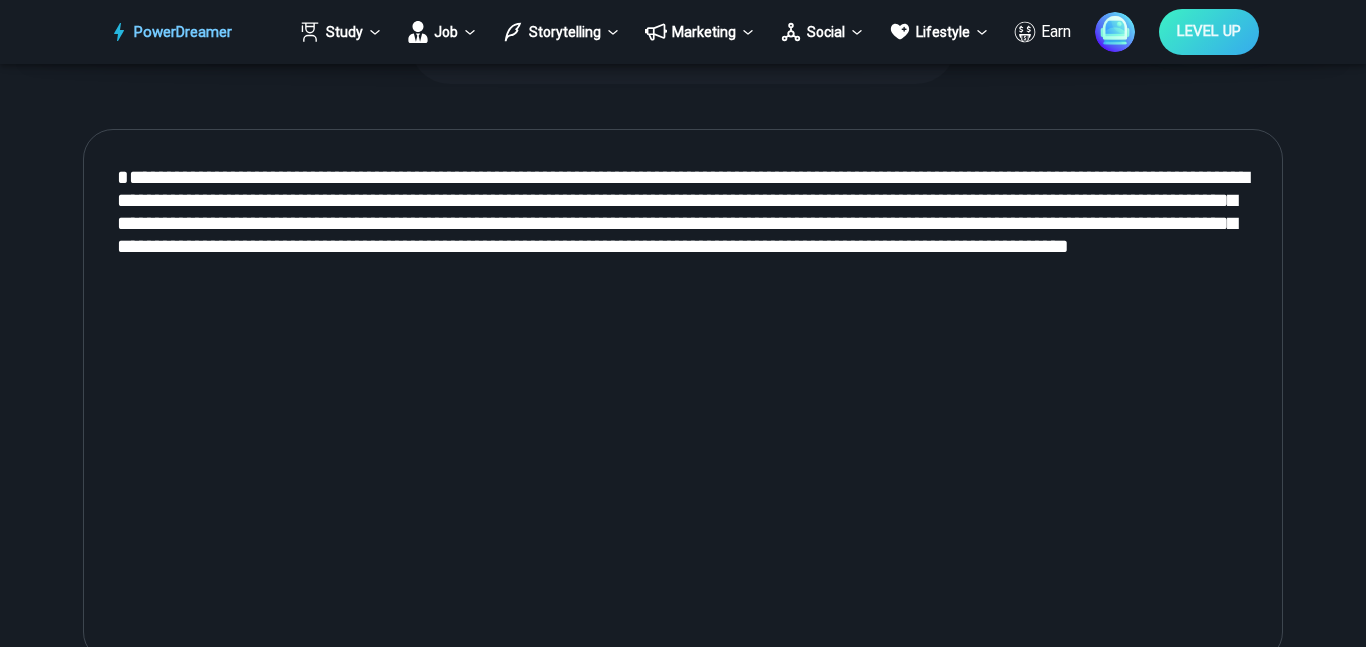 click on "**********" at bounding box center (683, 396) 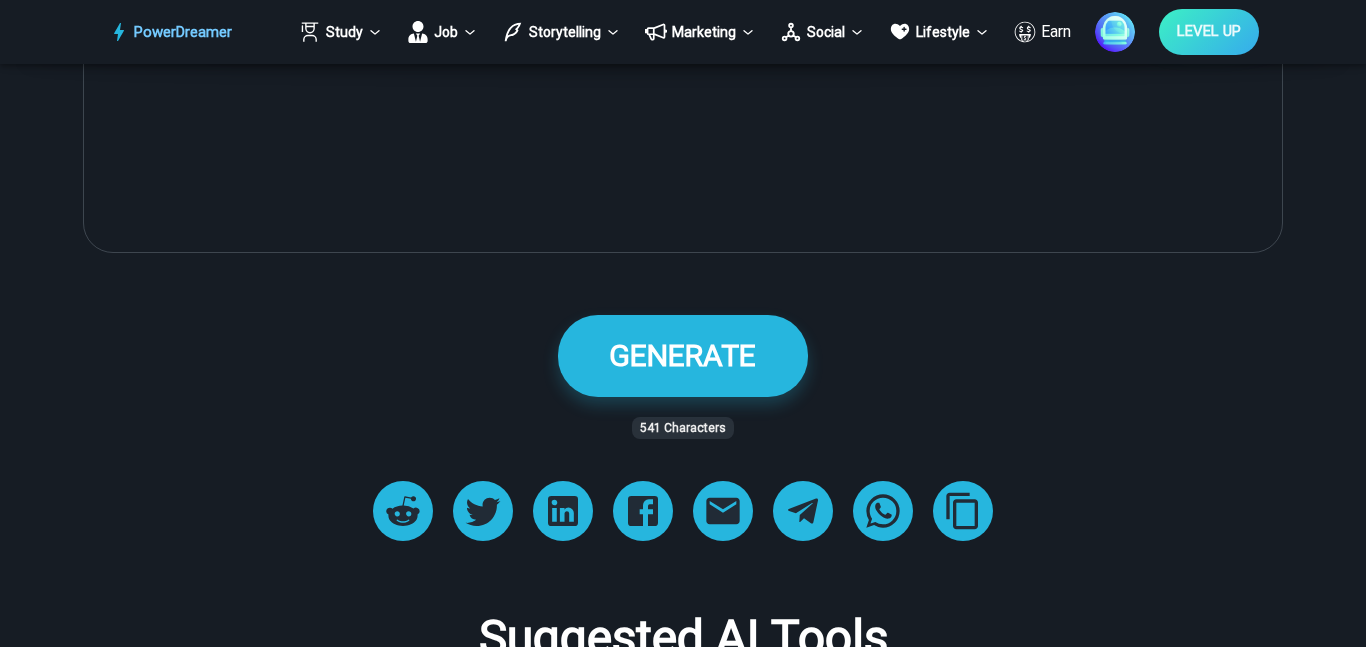 scroll, scrollTop: 1265, scrollLeft: 0, axis: vertical 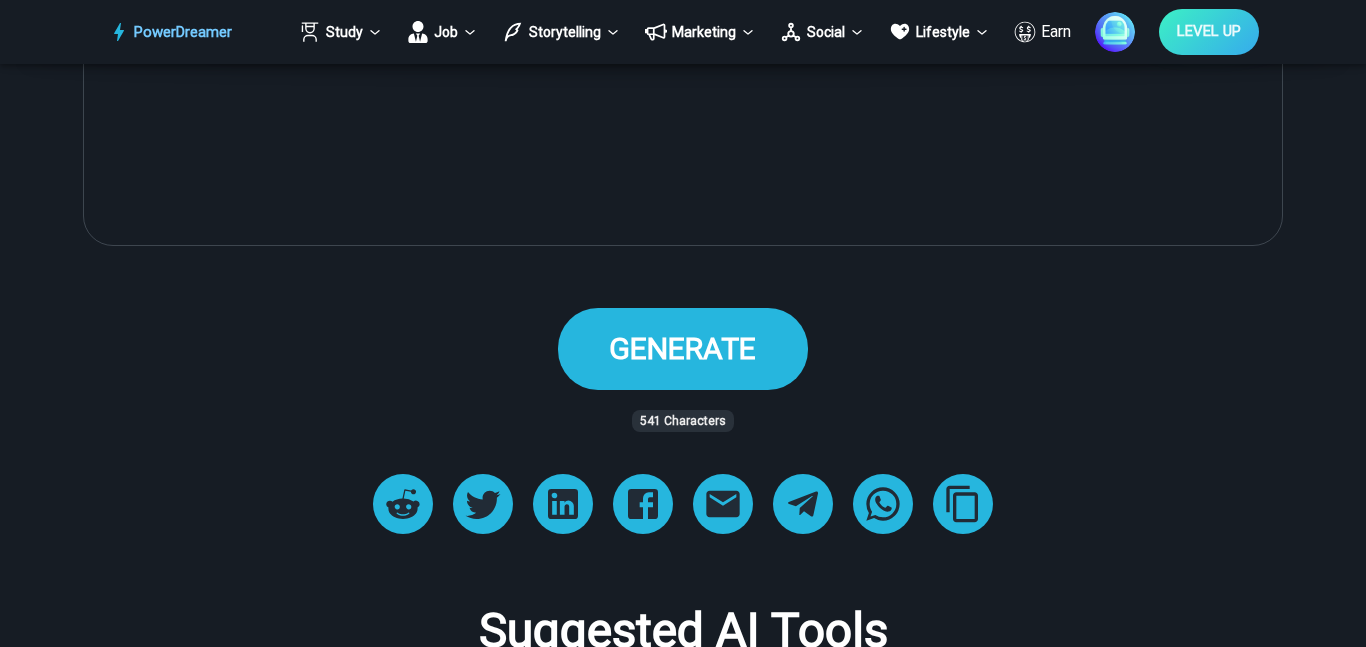 click on "GENERATE" at bounding box center [682, 348] 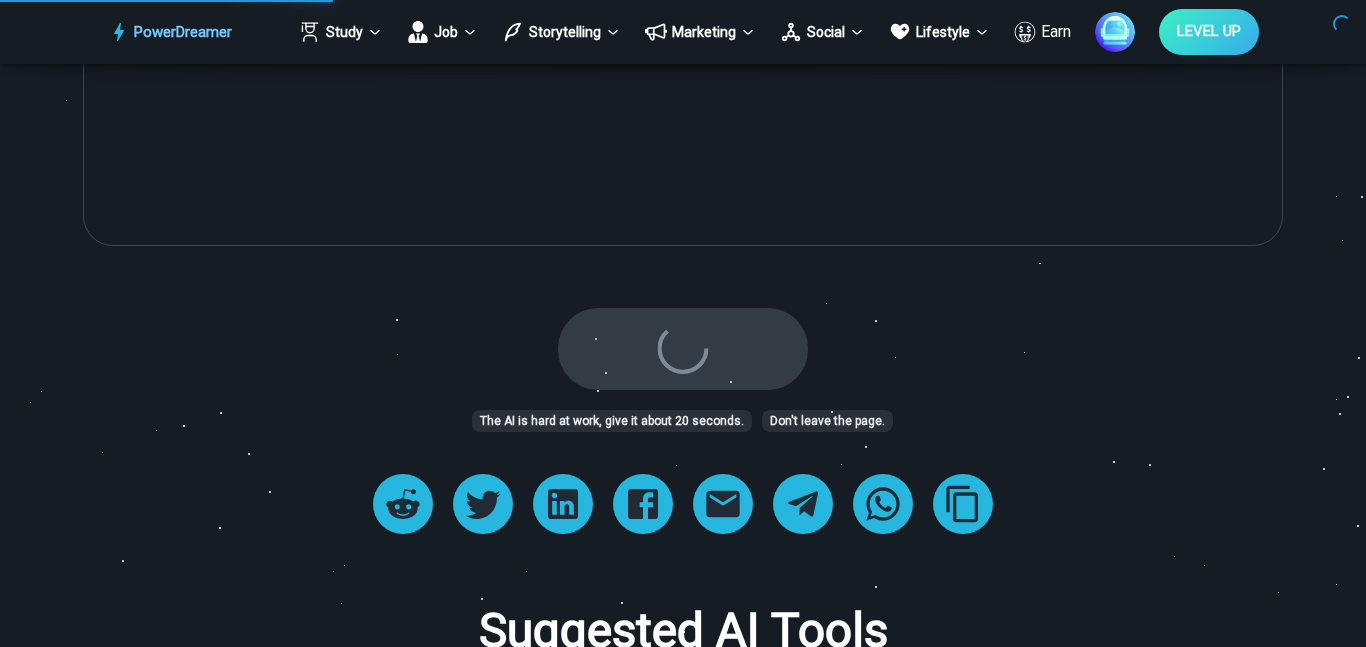 click on "GENERATE The AI is hard at work, give it about 20 seconds. Don't leave the page." at bounding box center [682, 364] 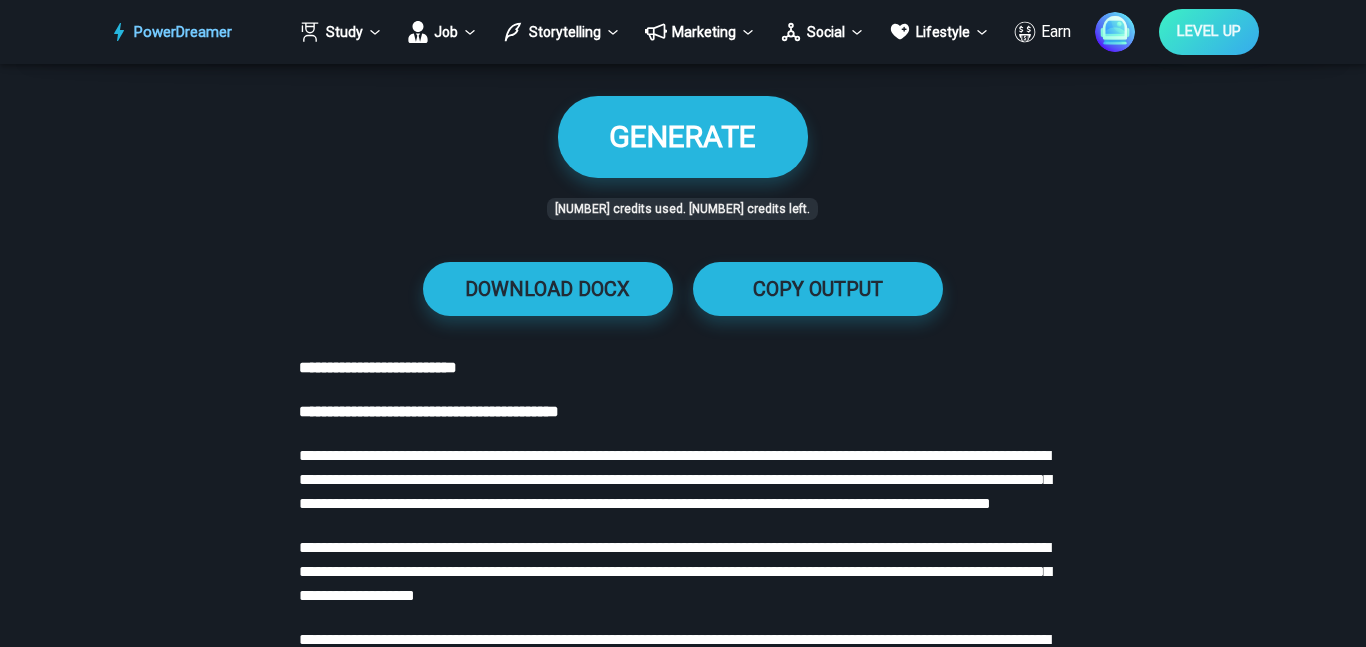 scroll, scrollTop: 1497, scrollLeft: 0, axis: vertical 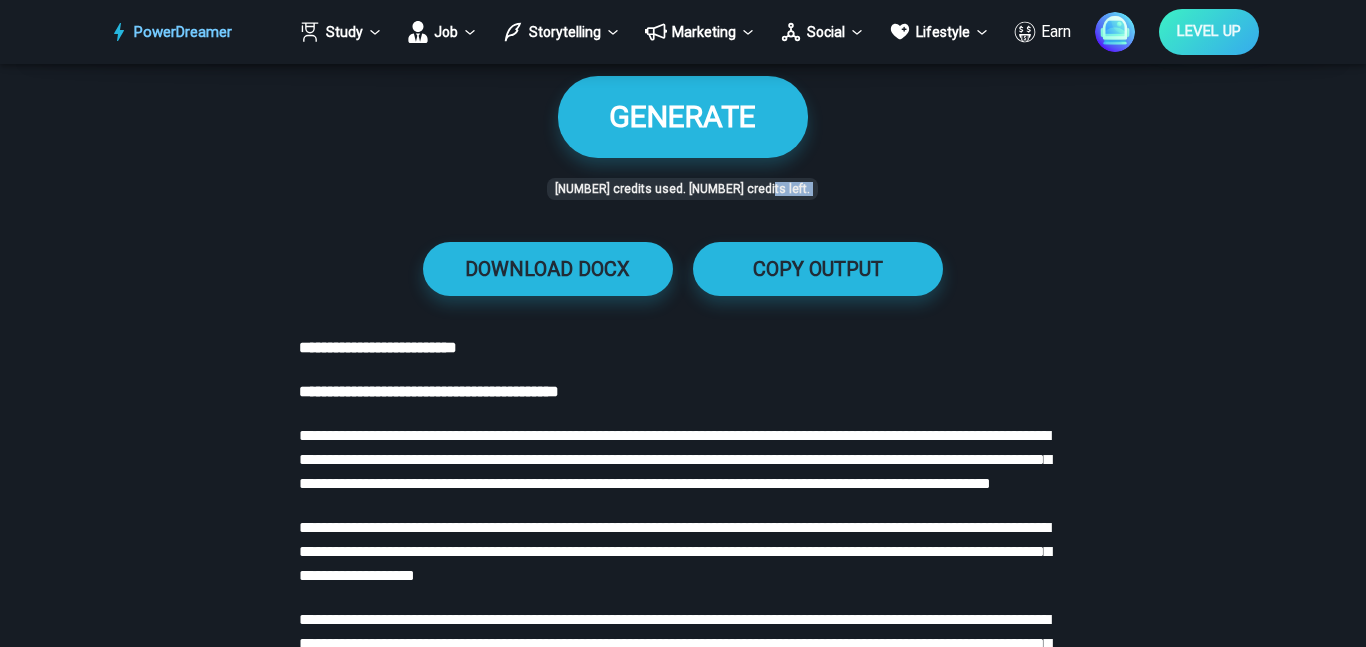 drag, startPoint x: 284, startPoint y: 397, endPoint x: 542, endPoint y: 603, distance: 330.1515 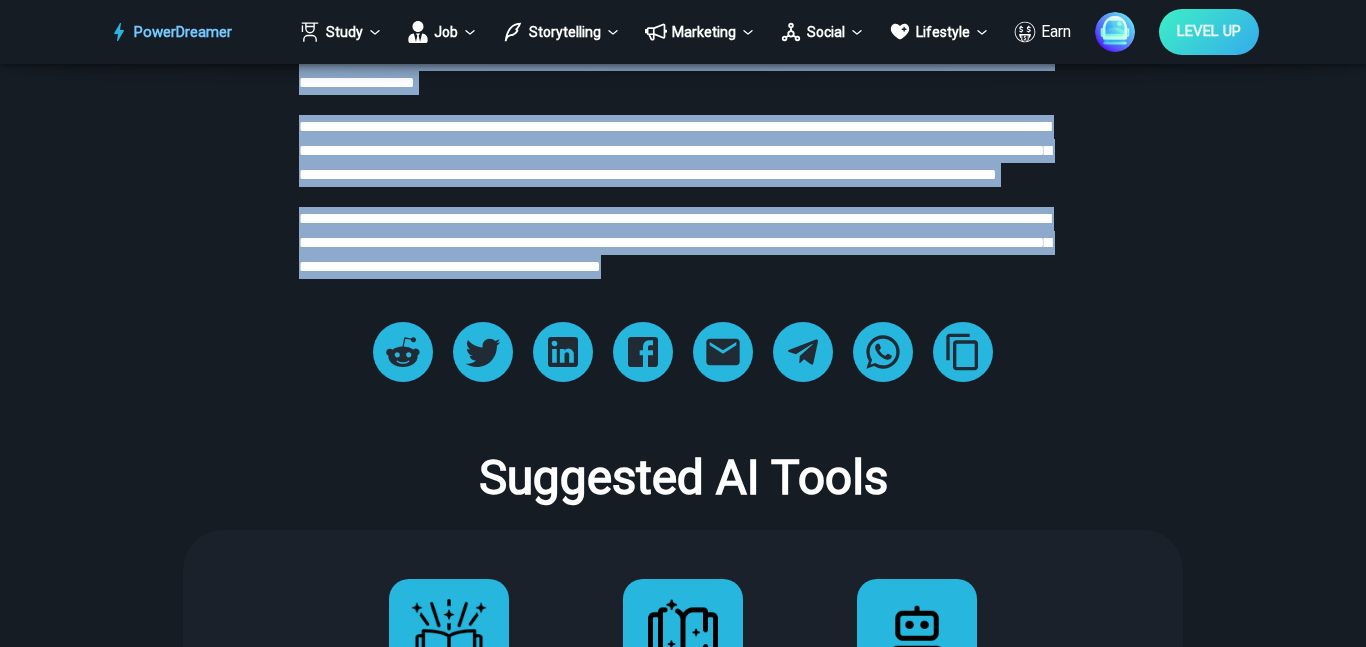 scroll, scrollTop: 3166, scrollLeft: 0, axis: vertical 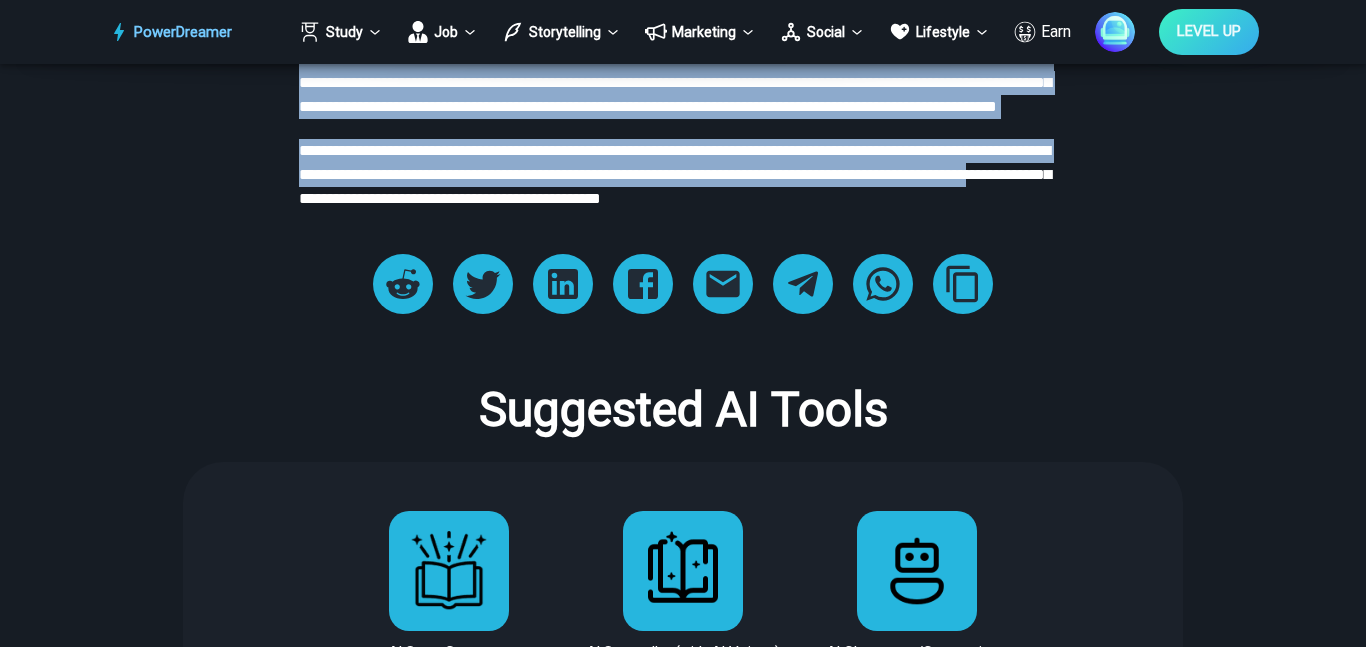 drag, startPoint x: 302, startPoint y: 388, endPoint x: 427, endPoint y: 365, distance: 127.09839 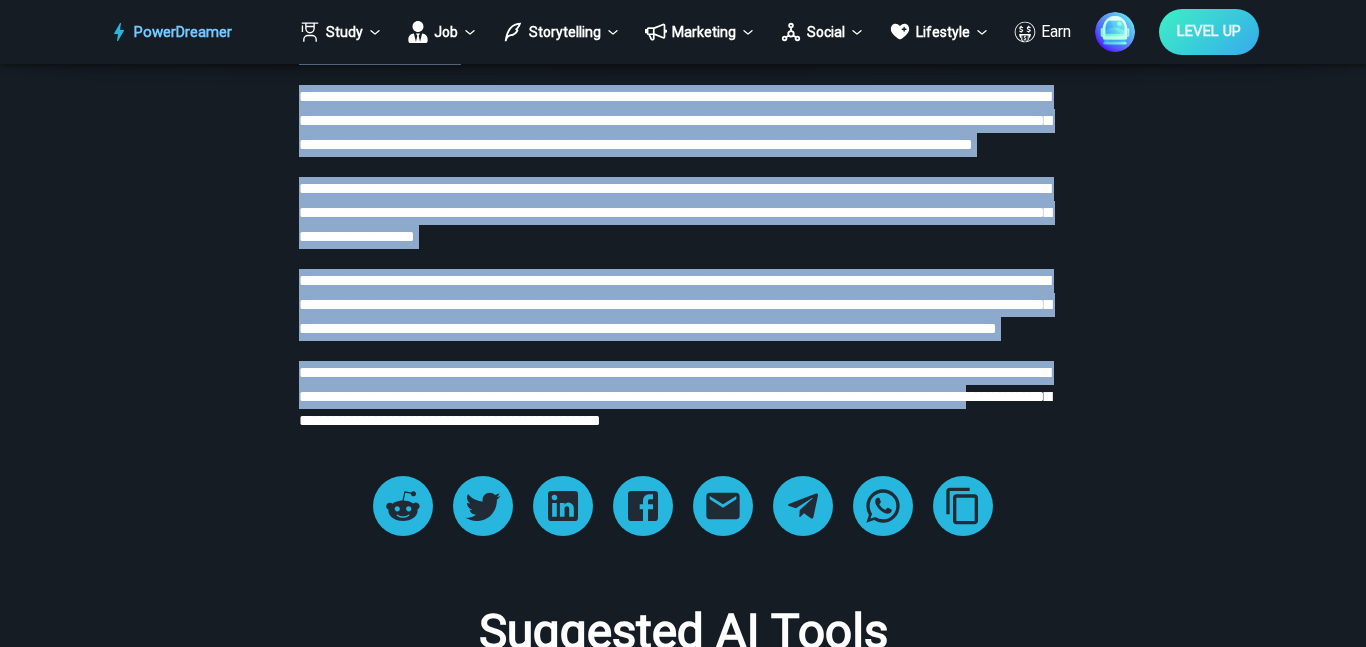 scroll, scrollTop: 2943, scrollLeft: 0, axis: vertical 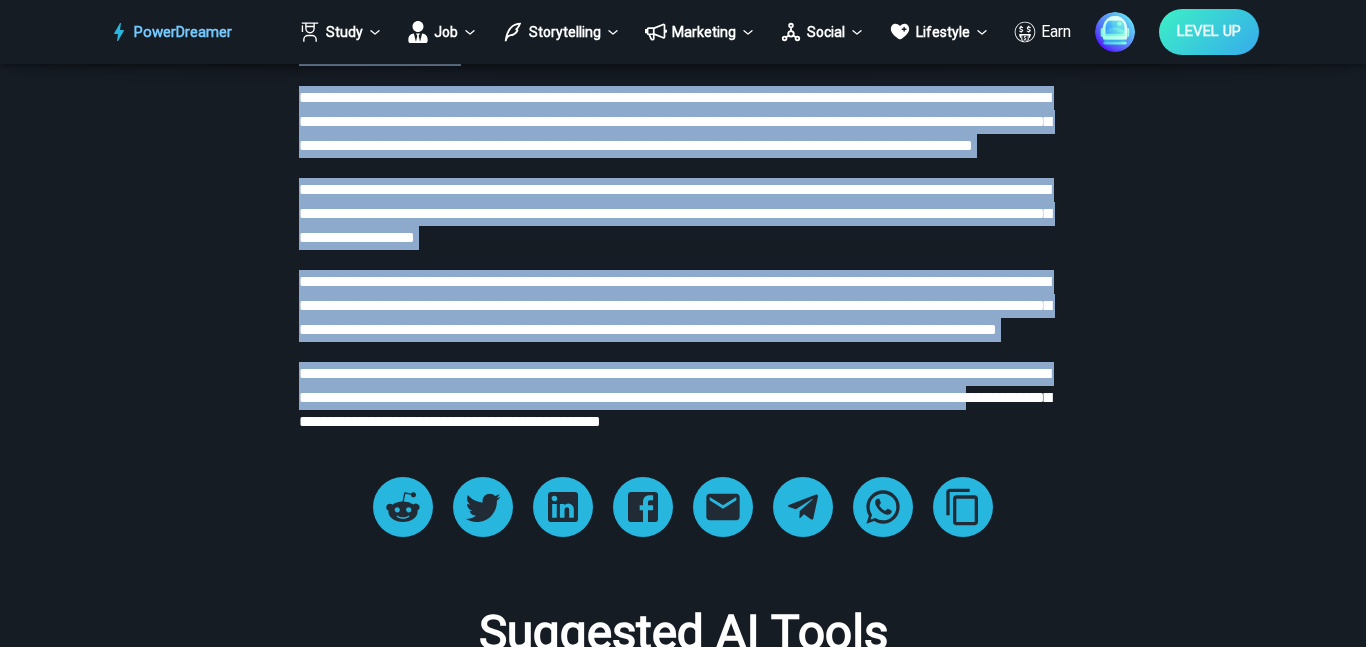 click on "**********" at bounding box center (682, -1134) 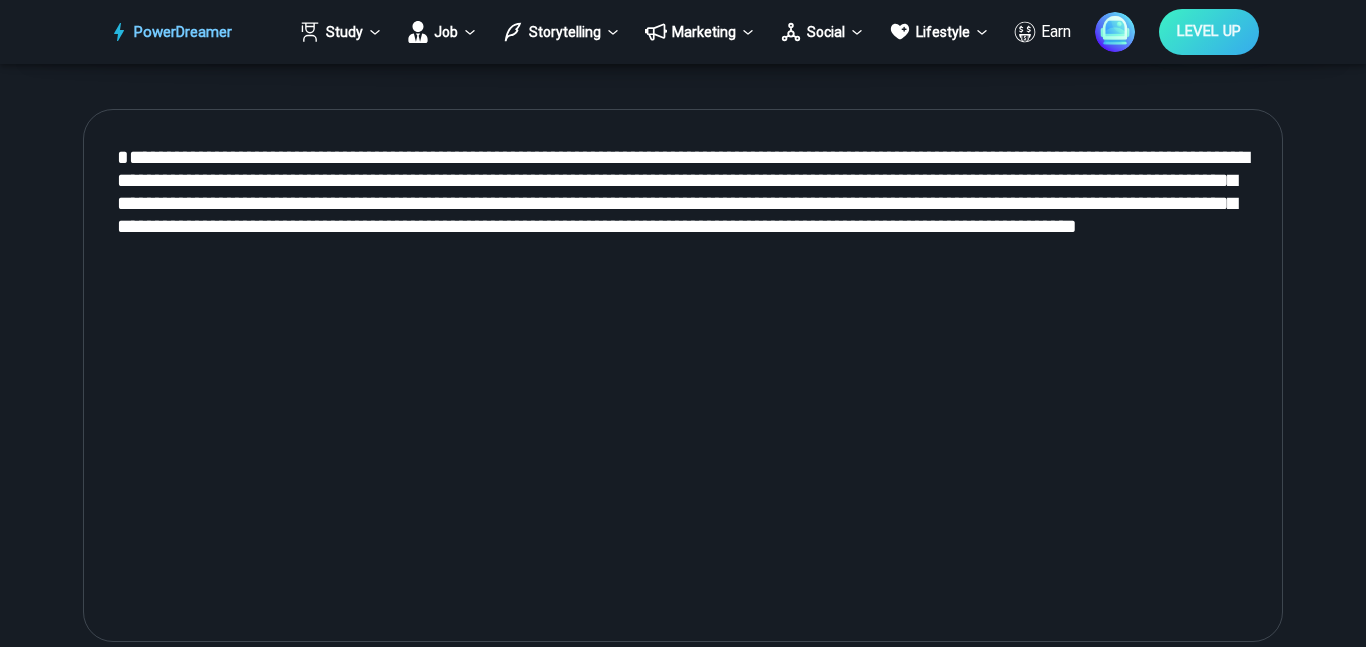 scroll, scrollTop: 848, scrollLeft: 0, axis: vertical 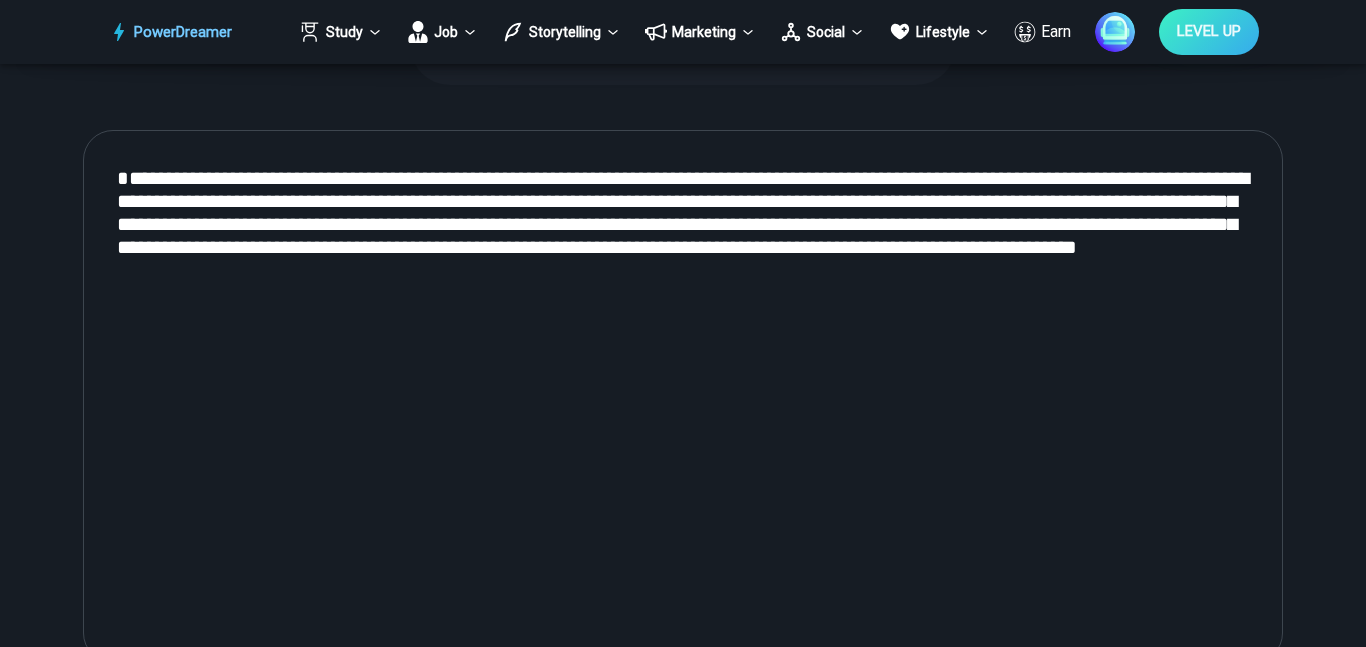click on "**********" at bounding box center [683, 397] 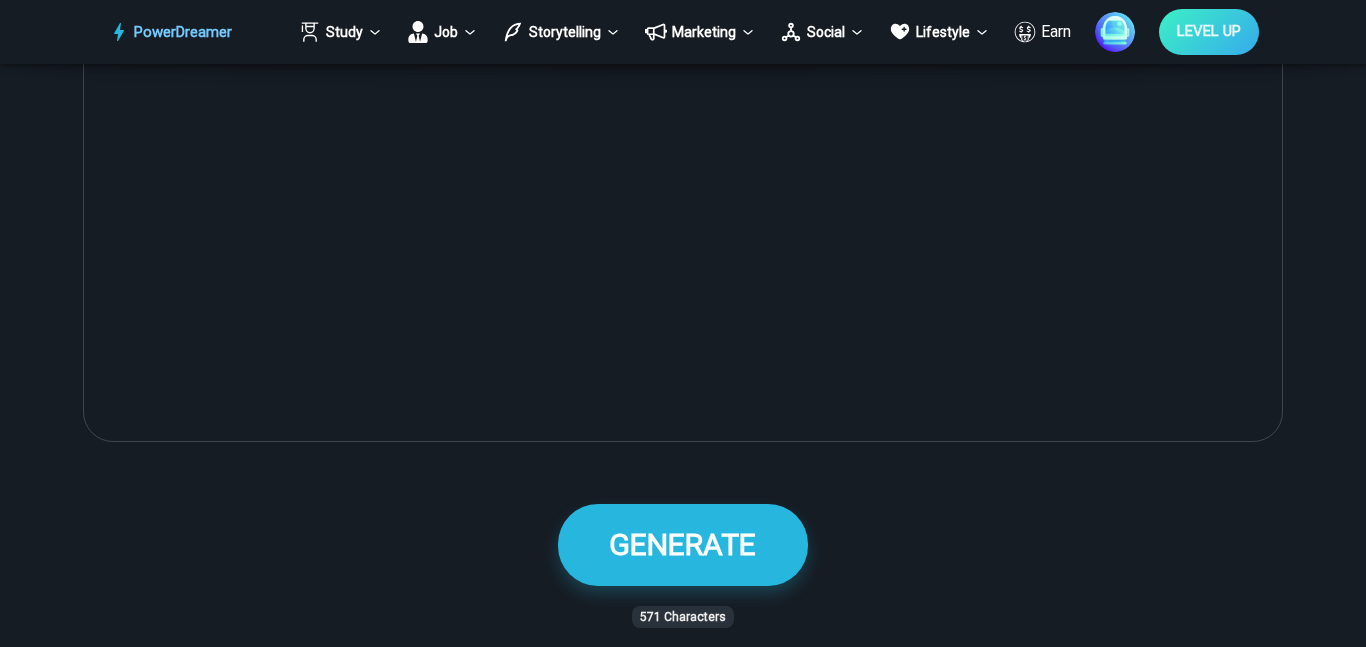 scroll, scrollTop: 1123, scrollLeft: 0, axis: vertical 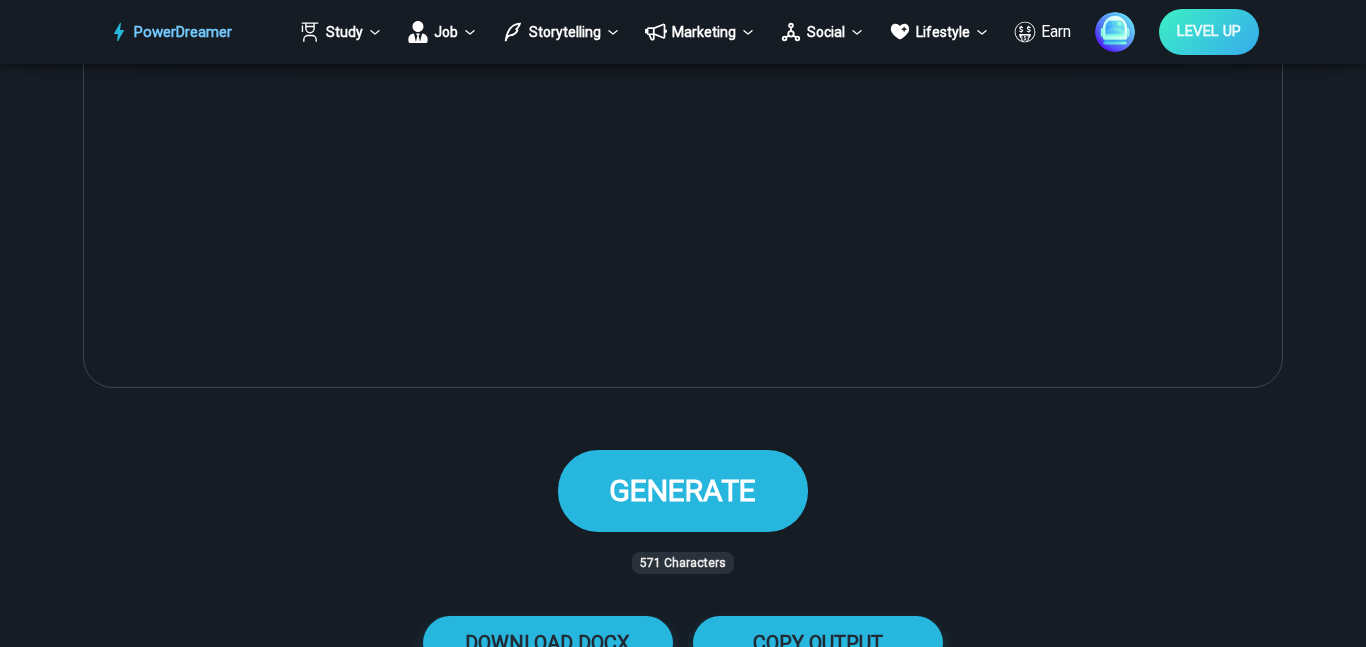 type on "**********" 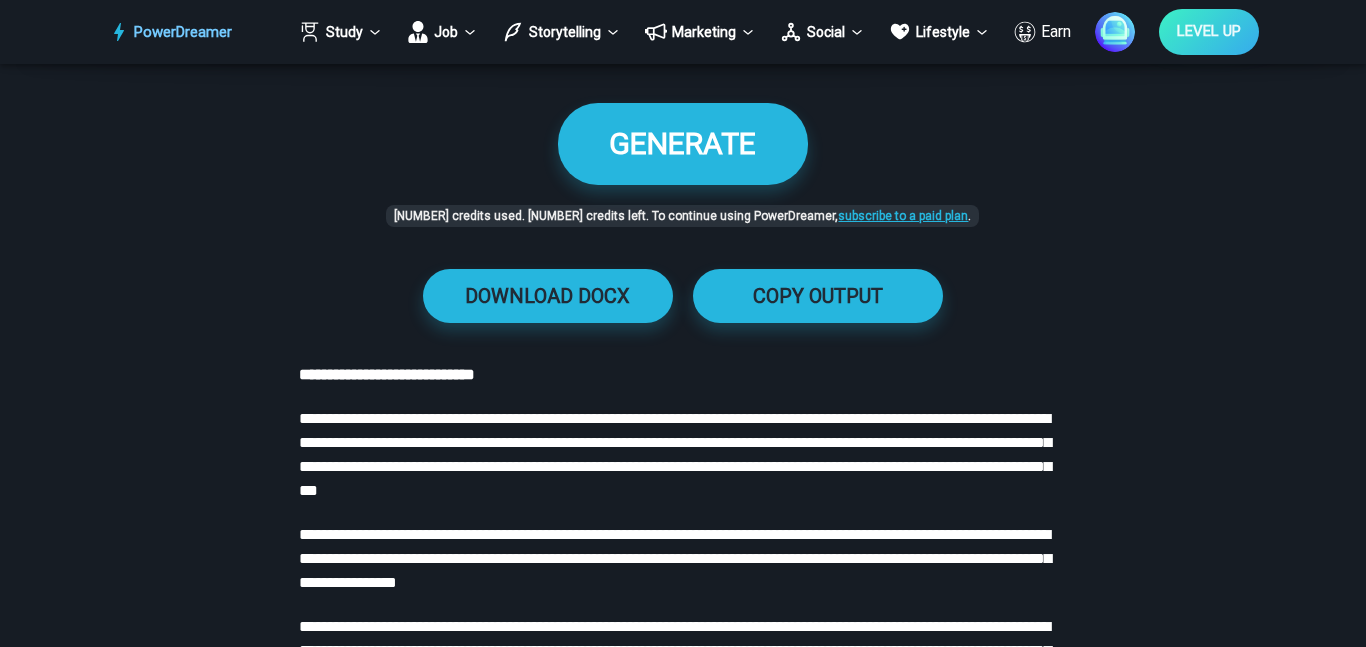 scroll, scrollTop: 1476, scrollLeft: 0, axis: vertical 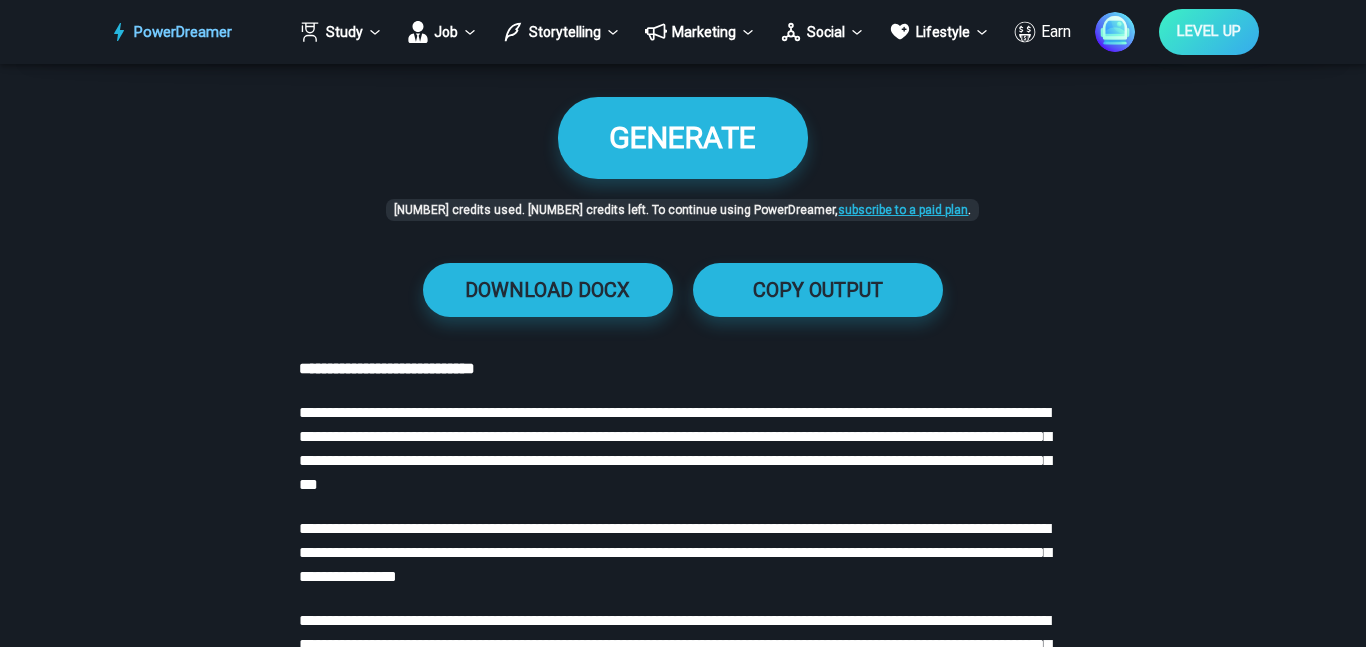 click on "COPY OUTPUT" at bounding box center (818, 290) 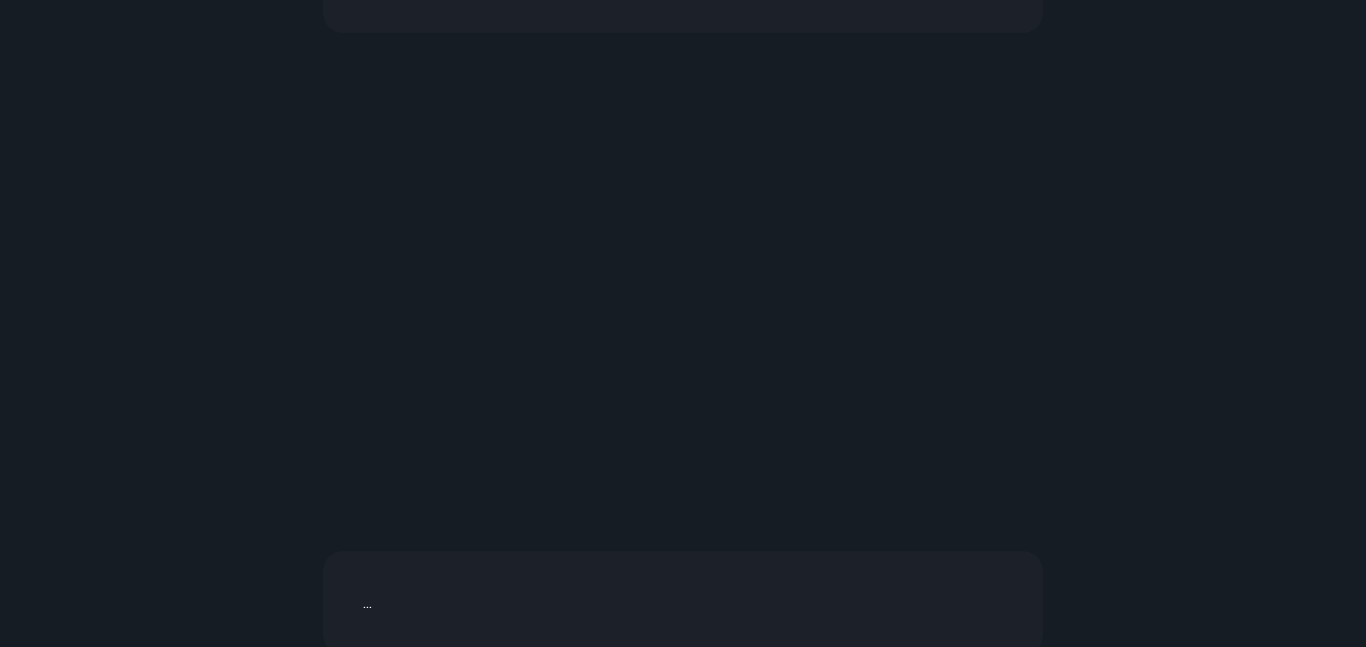 scroll, scrollTop: 8478, scrollLeft: 0, axis: vertical 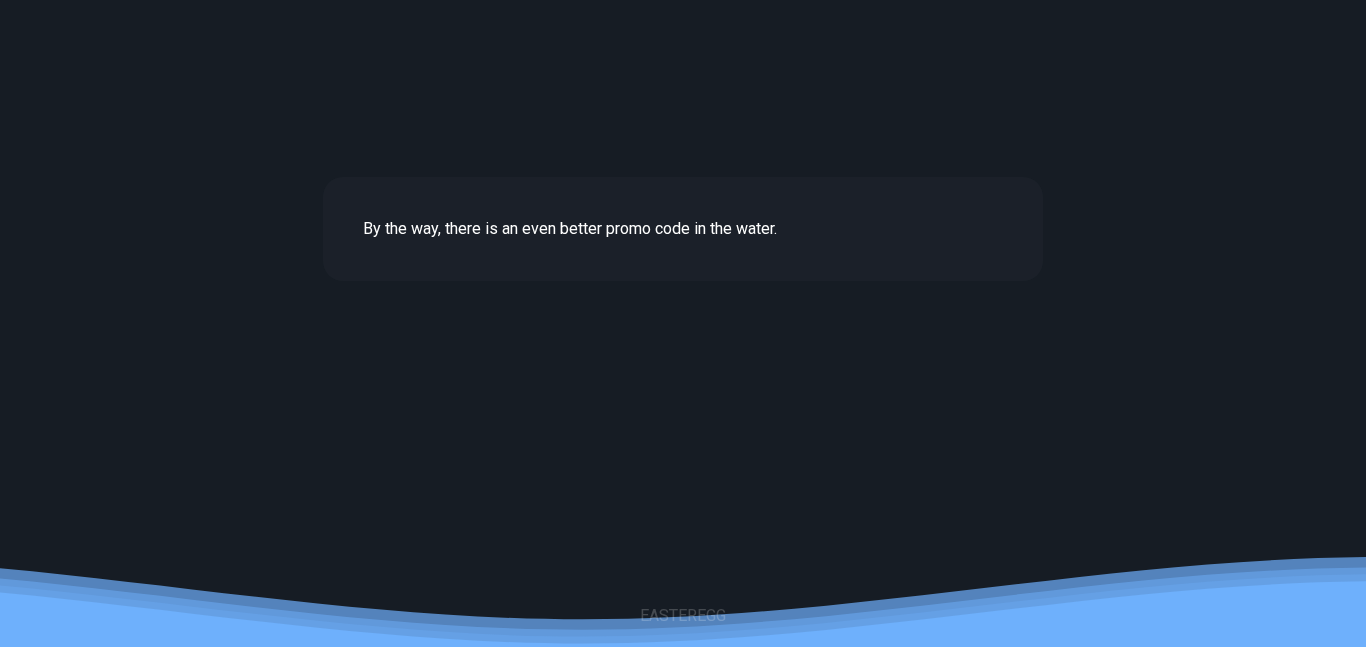 drag, startPoint x: 798, startPoint y: 621, endPoint x: 820, endPoint y: 623, distance: 22.090721 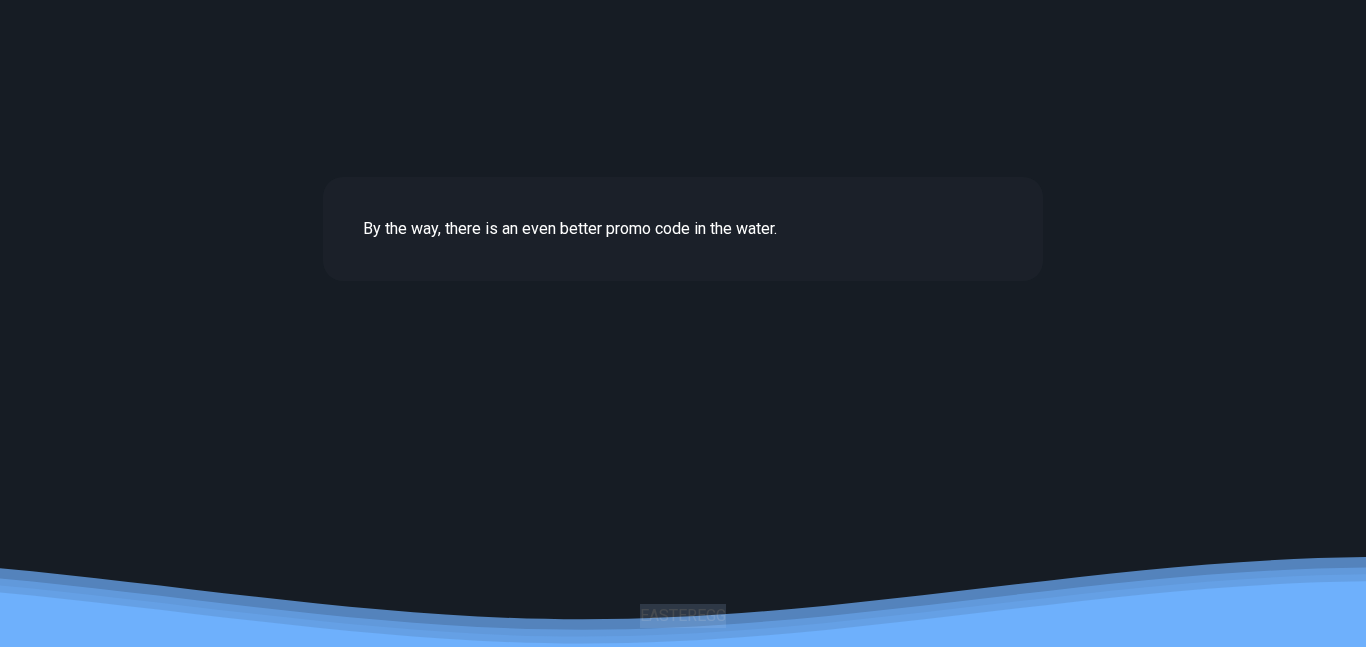 copy on "EASTEREGG" 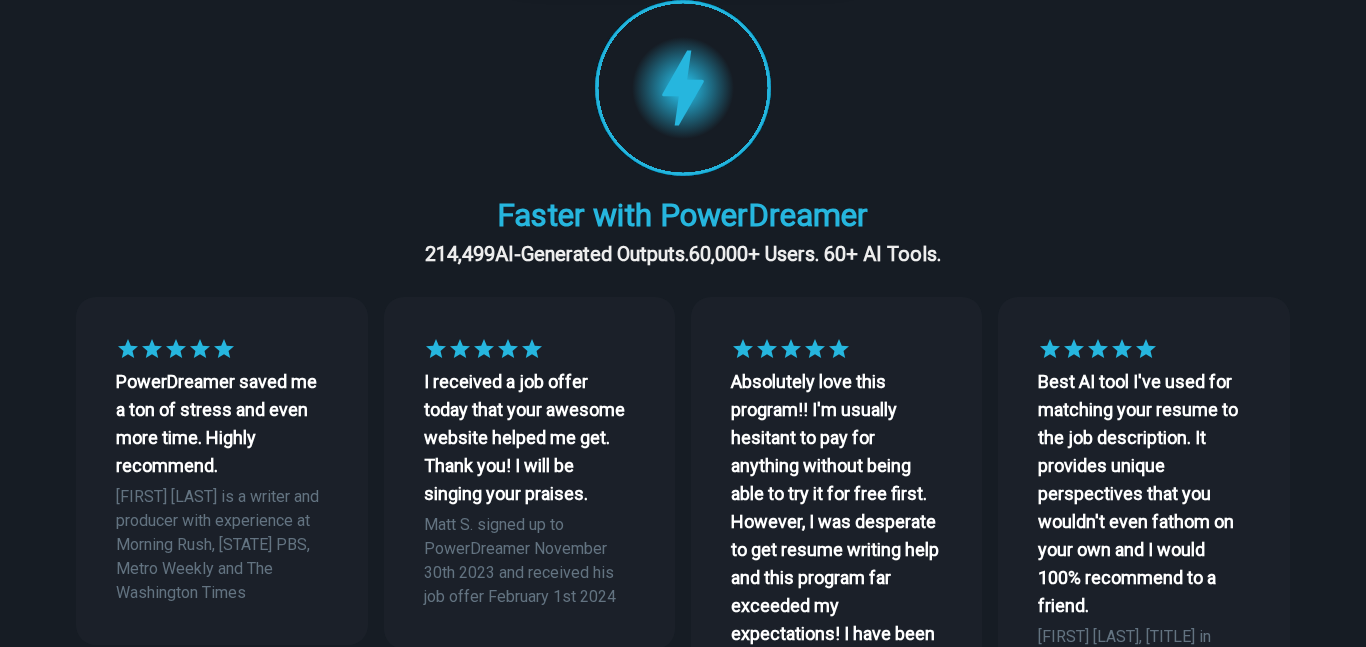 scroll, scrollTop: 0, scrollLeft: 0, axis: both 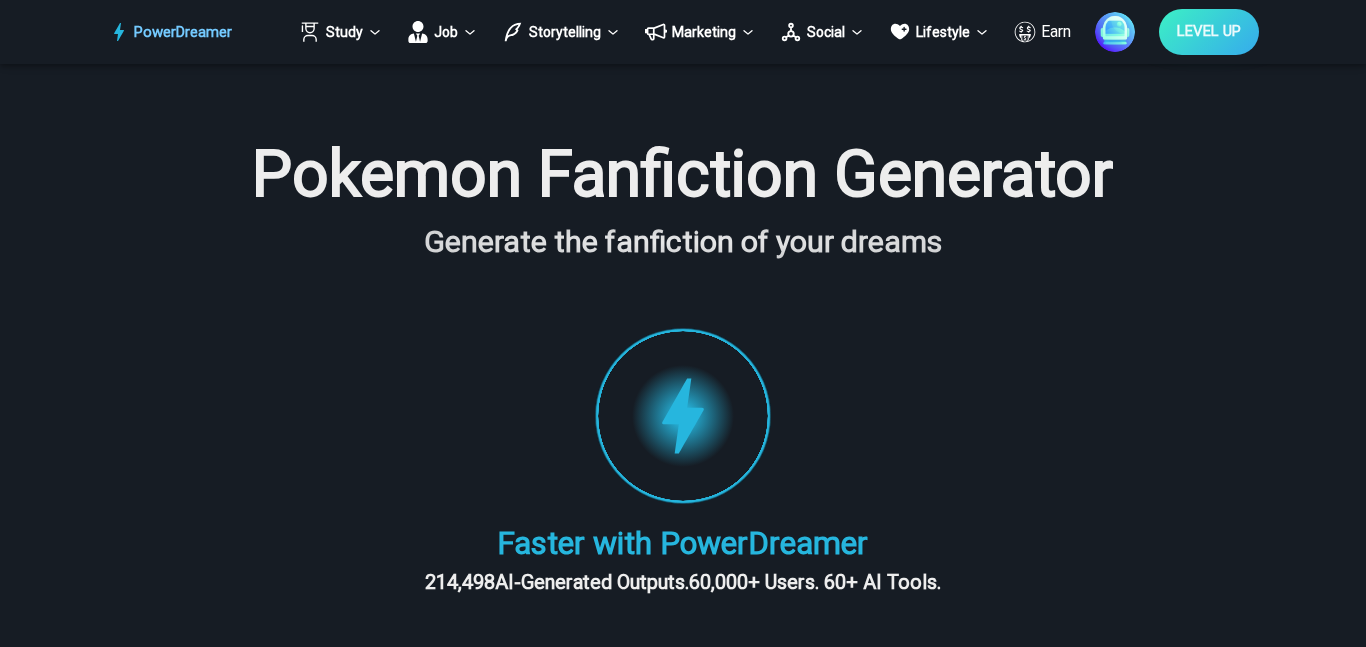 click at bounding box center (1115, 32) 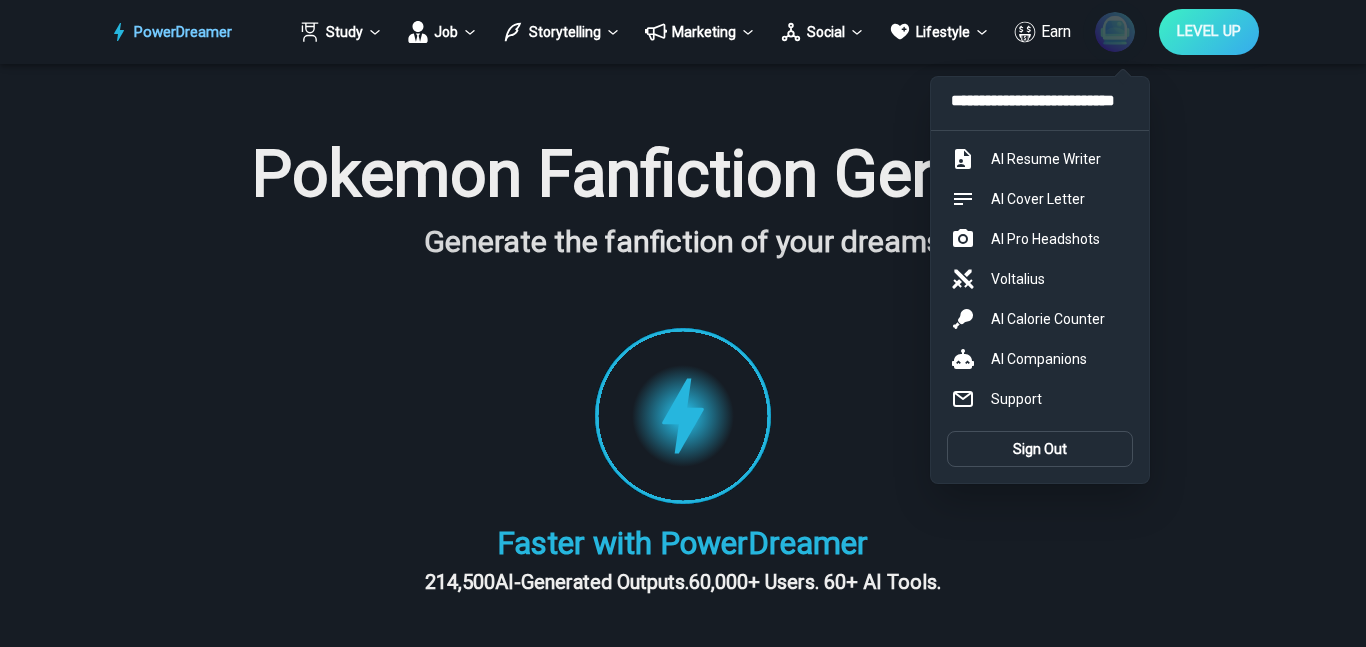 click at bounding box center (683, 323) 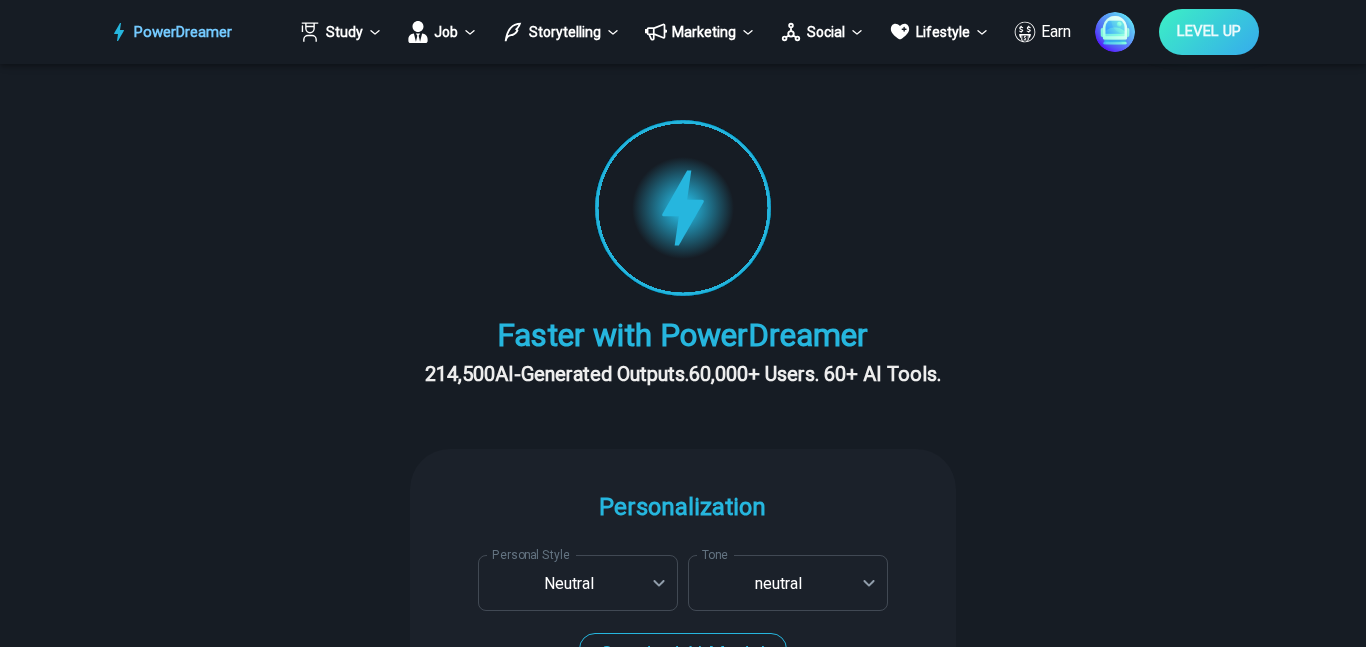 scroll, scrollTop: 0, scrollLeft: 0, axis: both 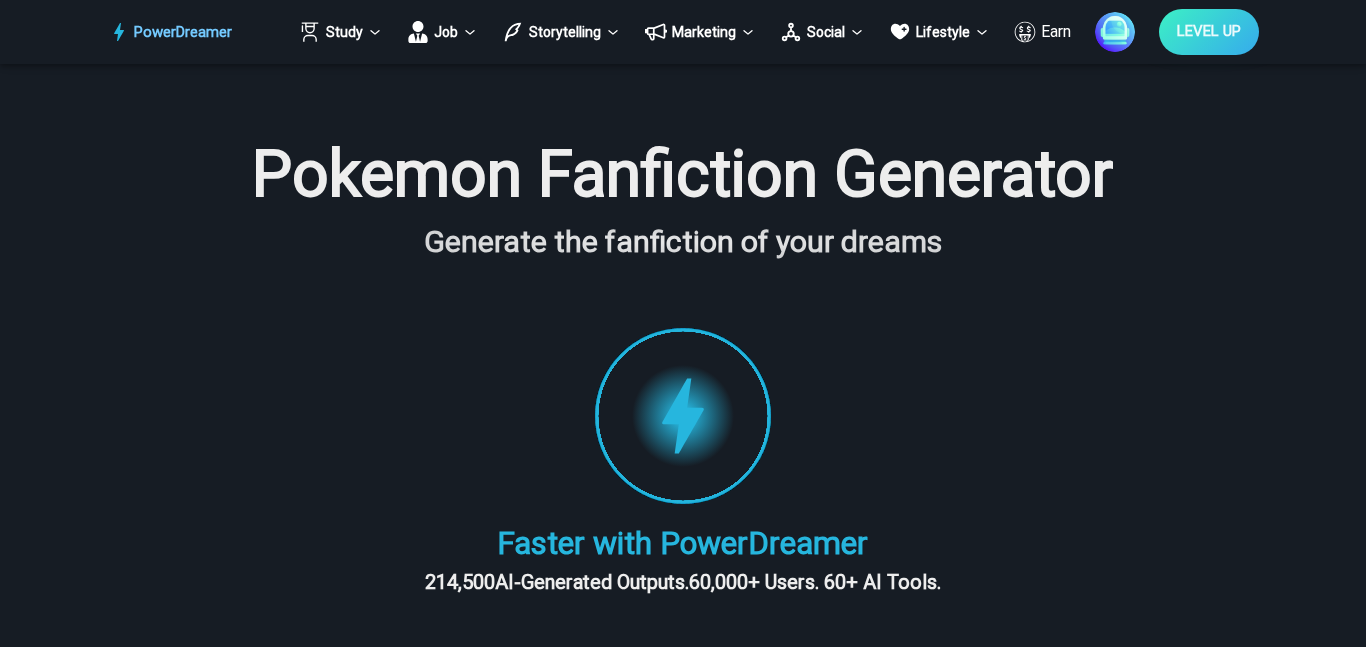 click at bounding box center [1115, 32] 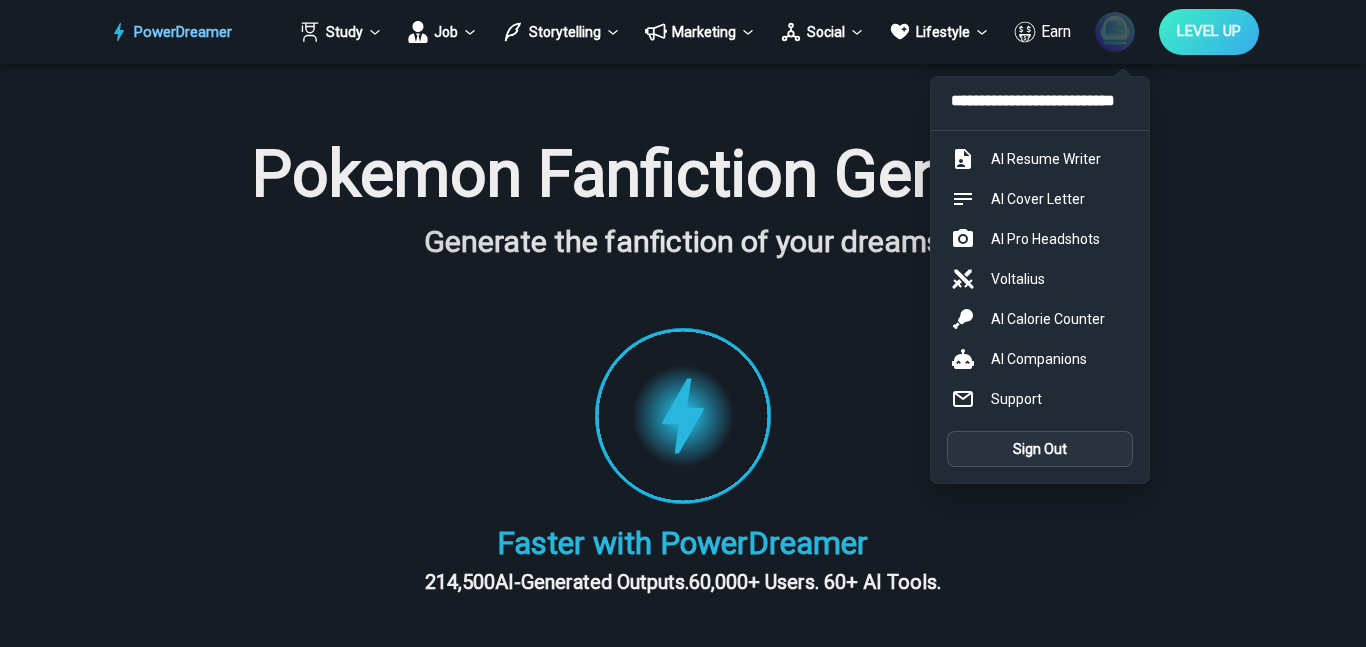click on "Sign Out" at bounding box center (1040, 449) 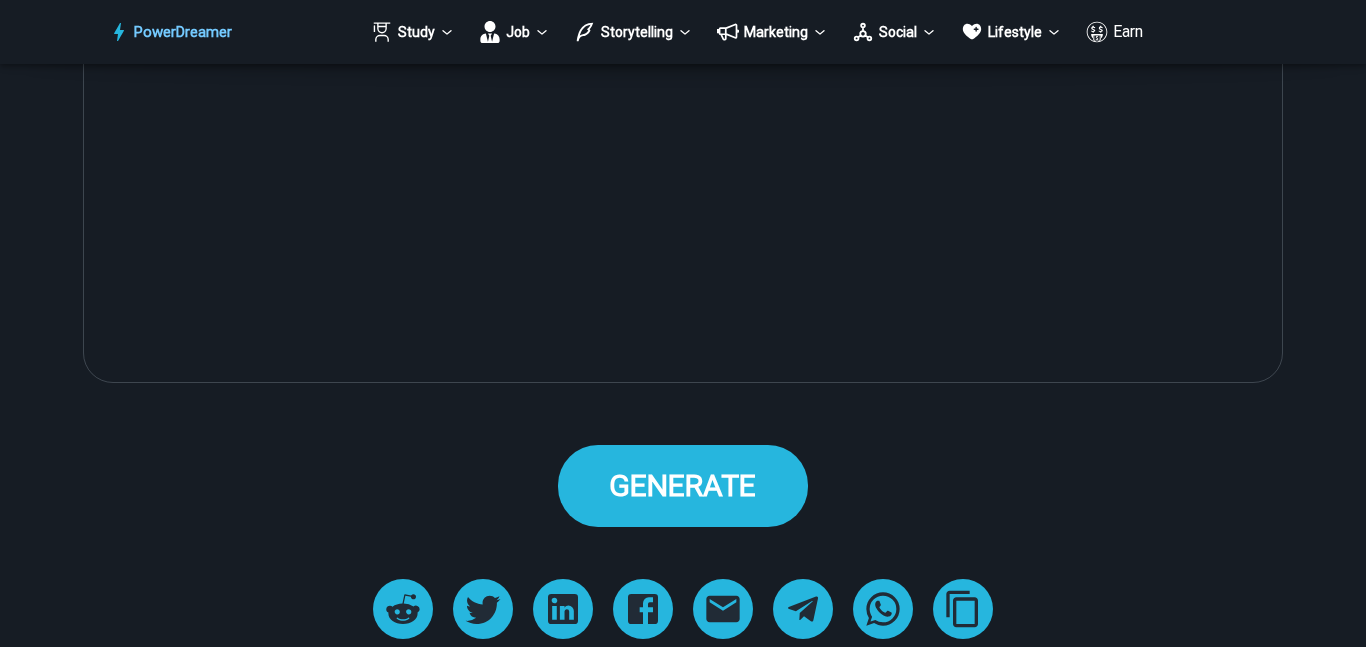 scroll, scrollTop: 1134, scrollLeft: 0, axis: vertical 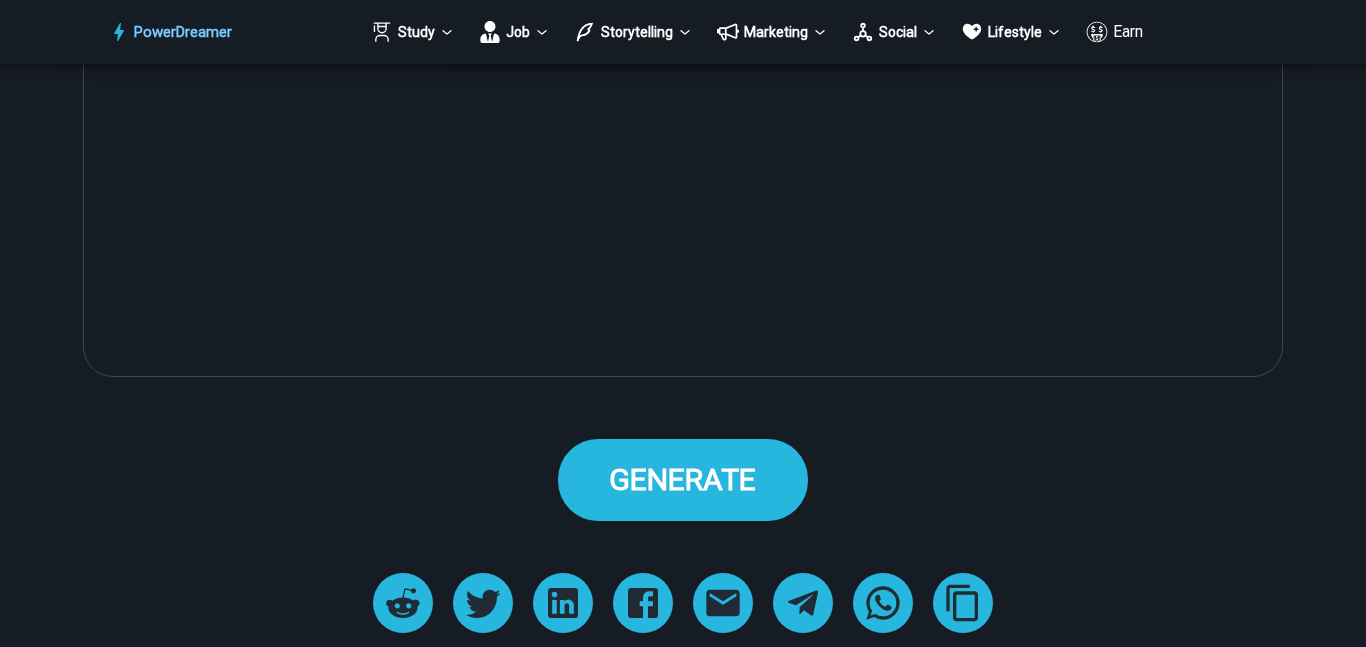 click on "GENERATE" at bounding box center [682, 479] 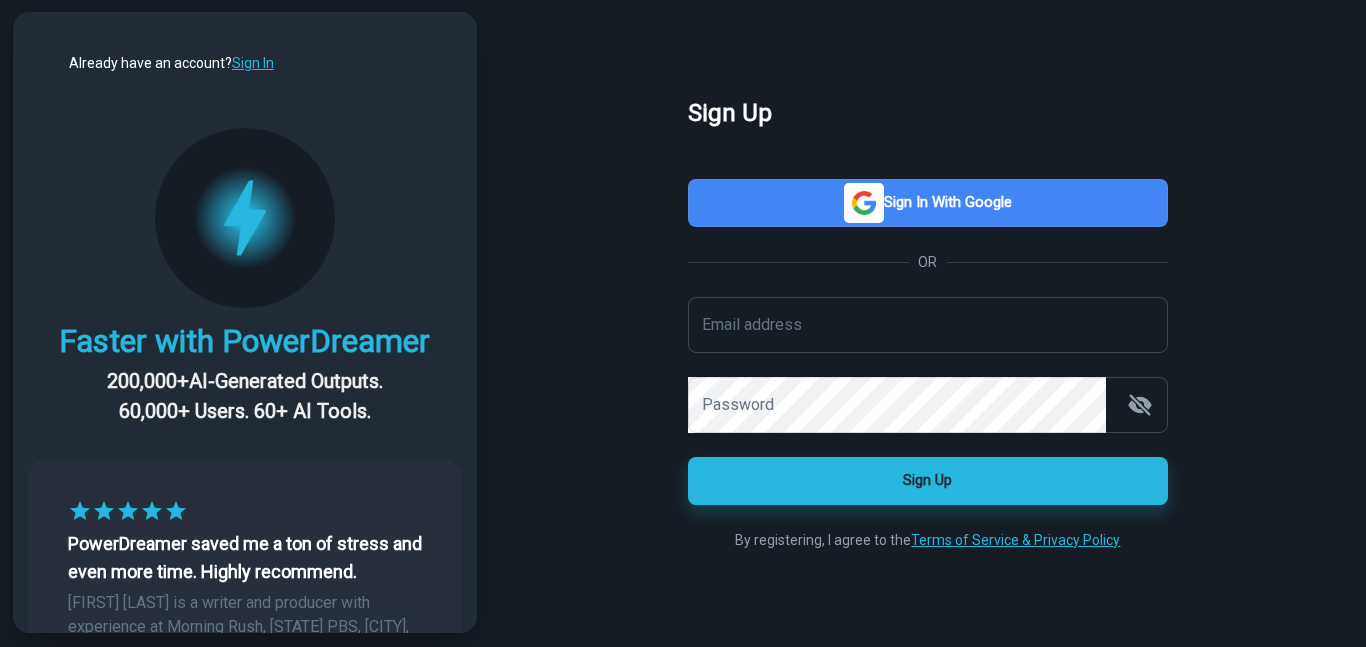 scroll, scrollTop: 0, scrollLeft: 0, axis: both 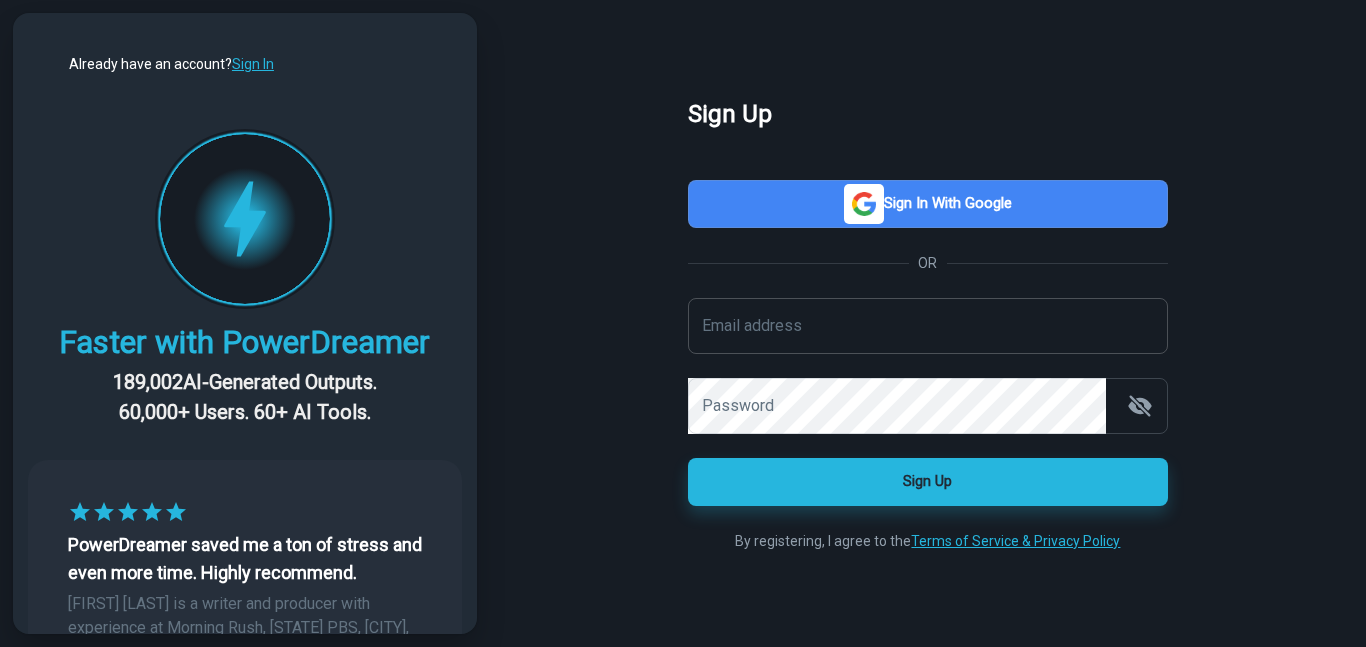 click on "Email address" at bounding box center [928, 326] 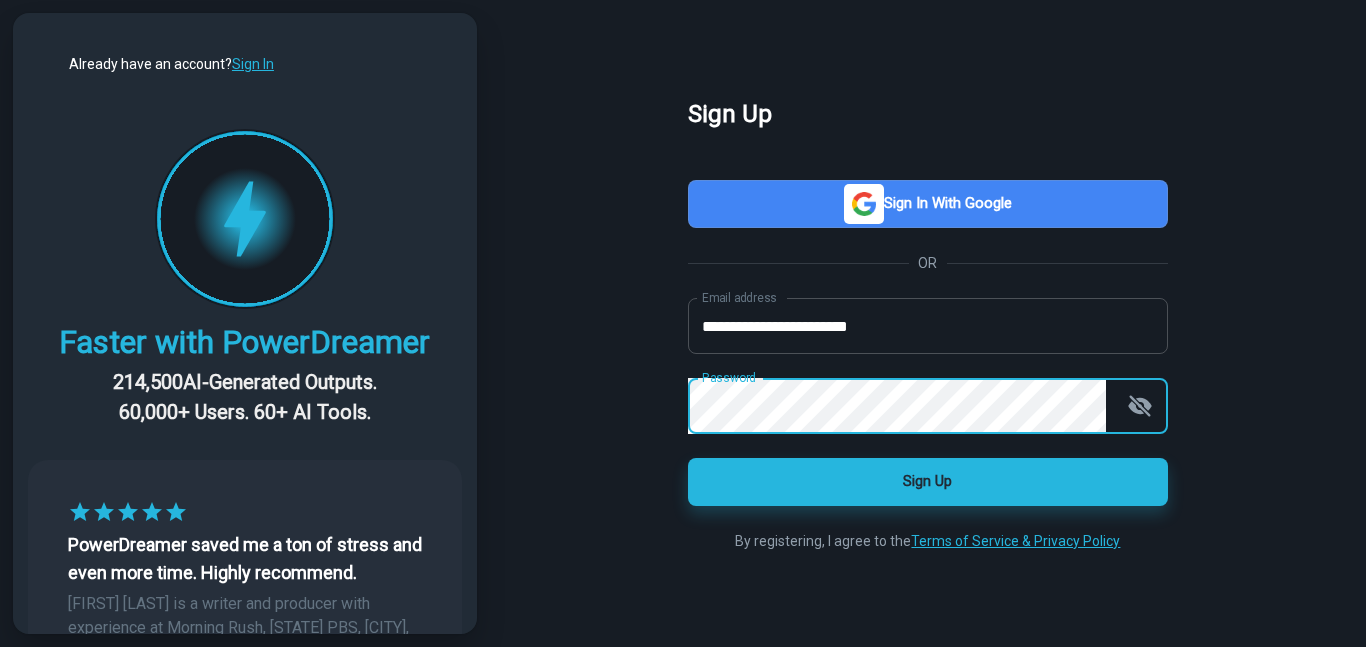 click on "**********" at bounding box center (928, 326) 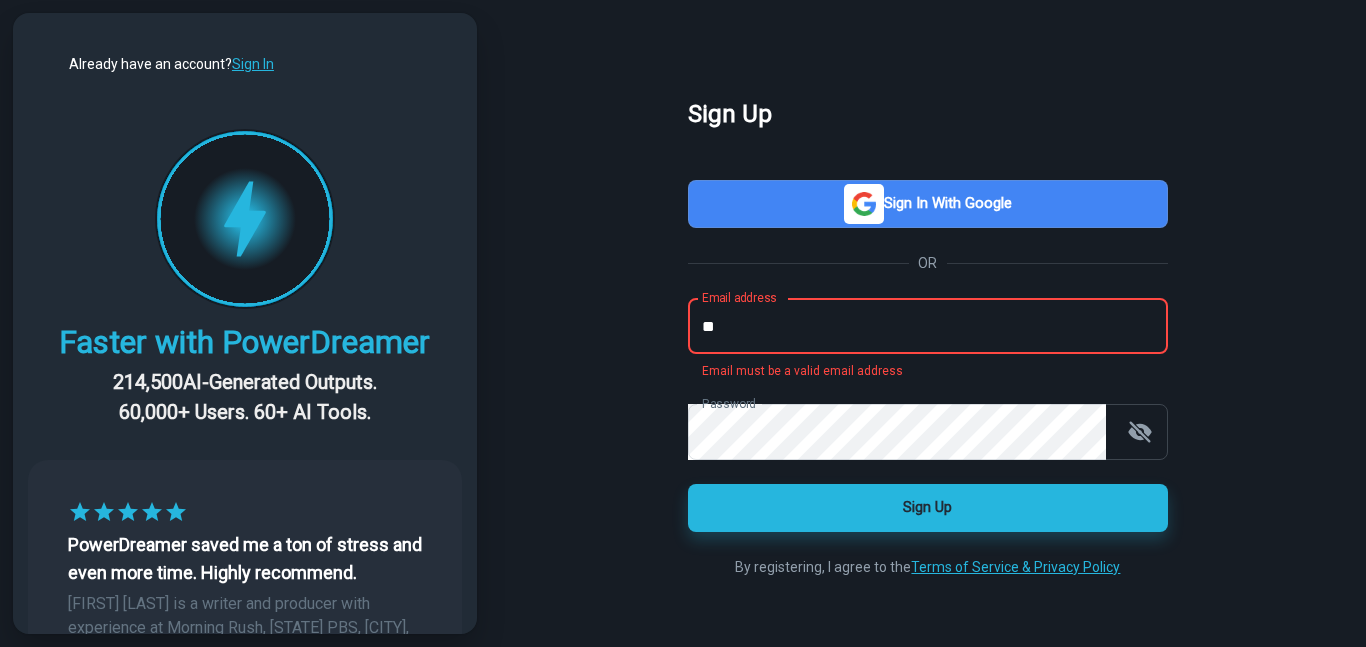 type on "*" 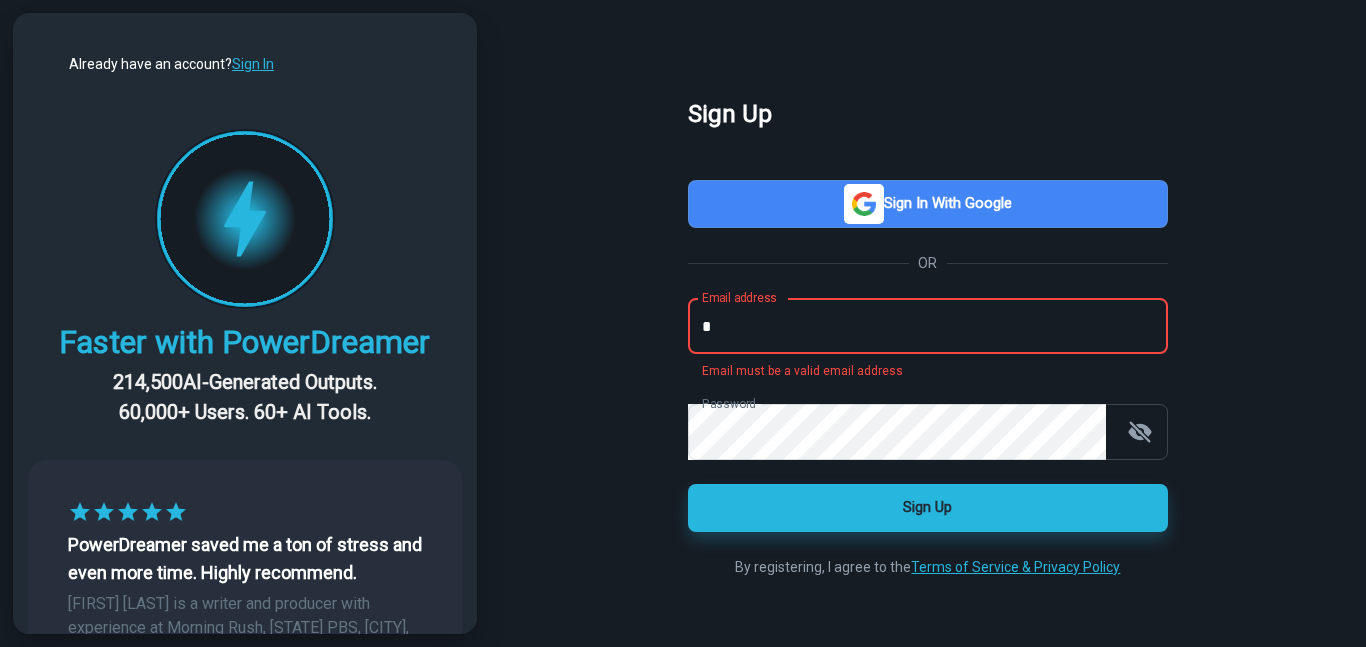 type on "*" 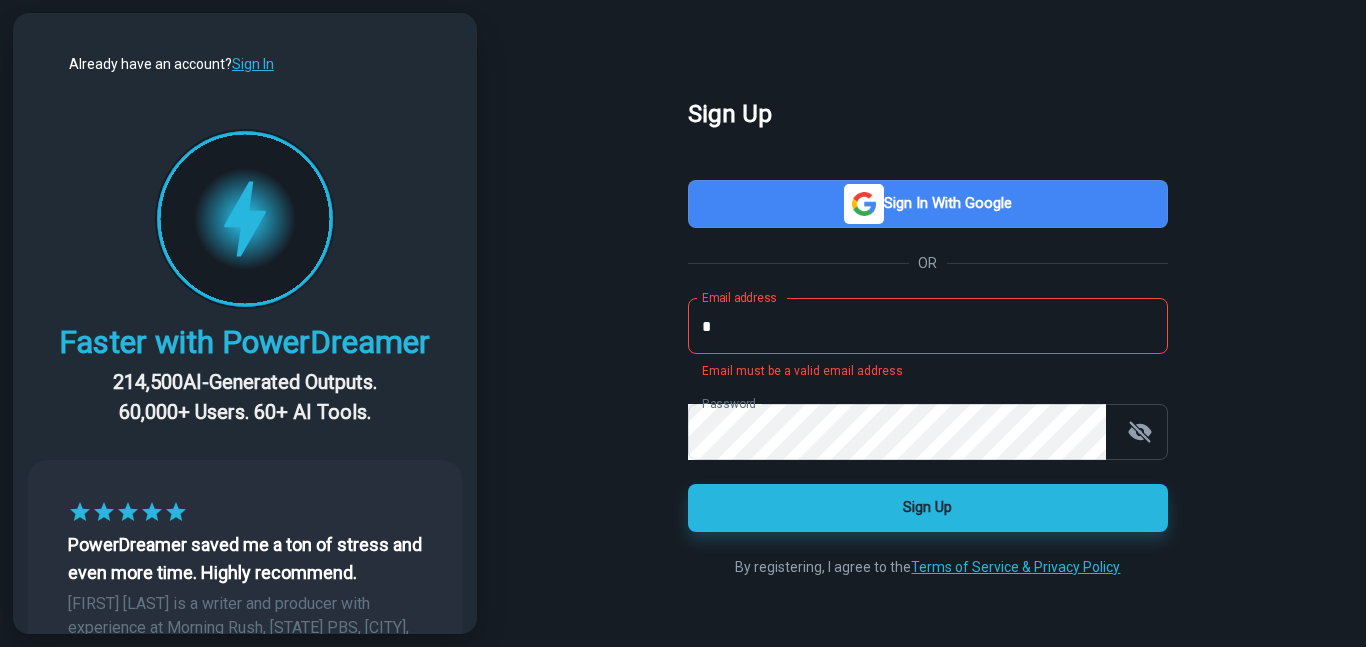 click on "*" at bounding box center [928, 326] 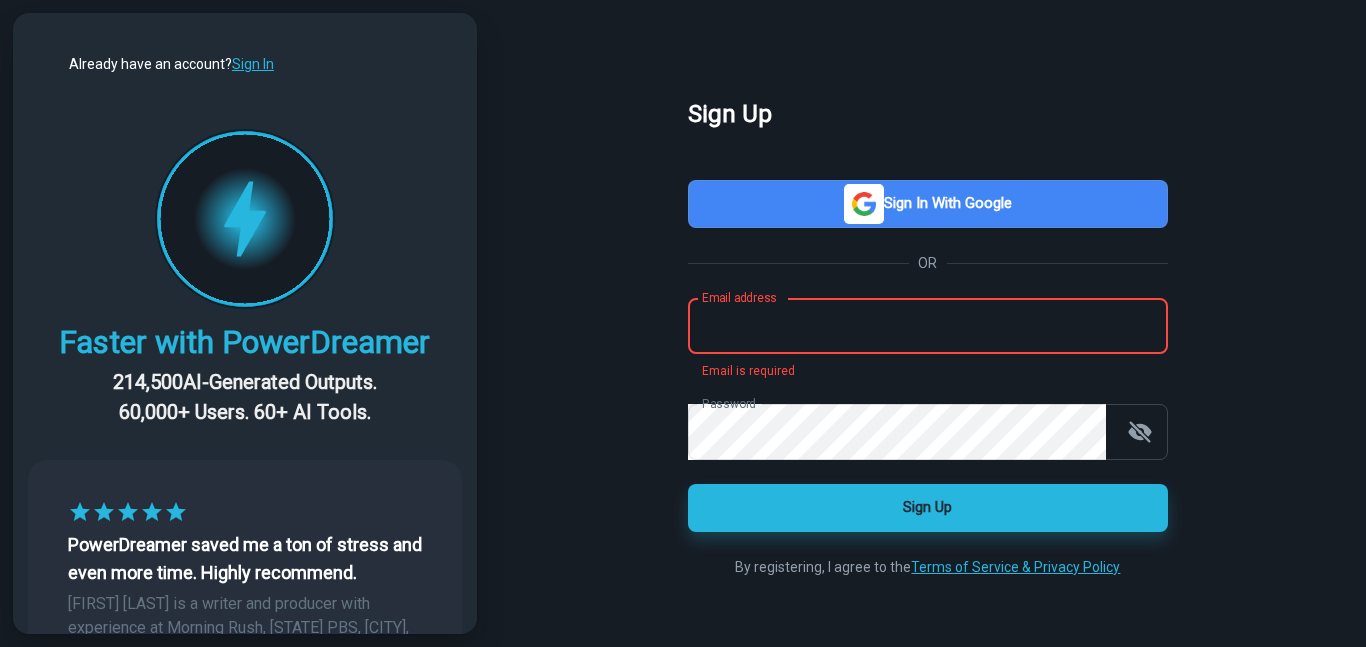 type 